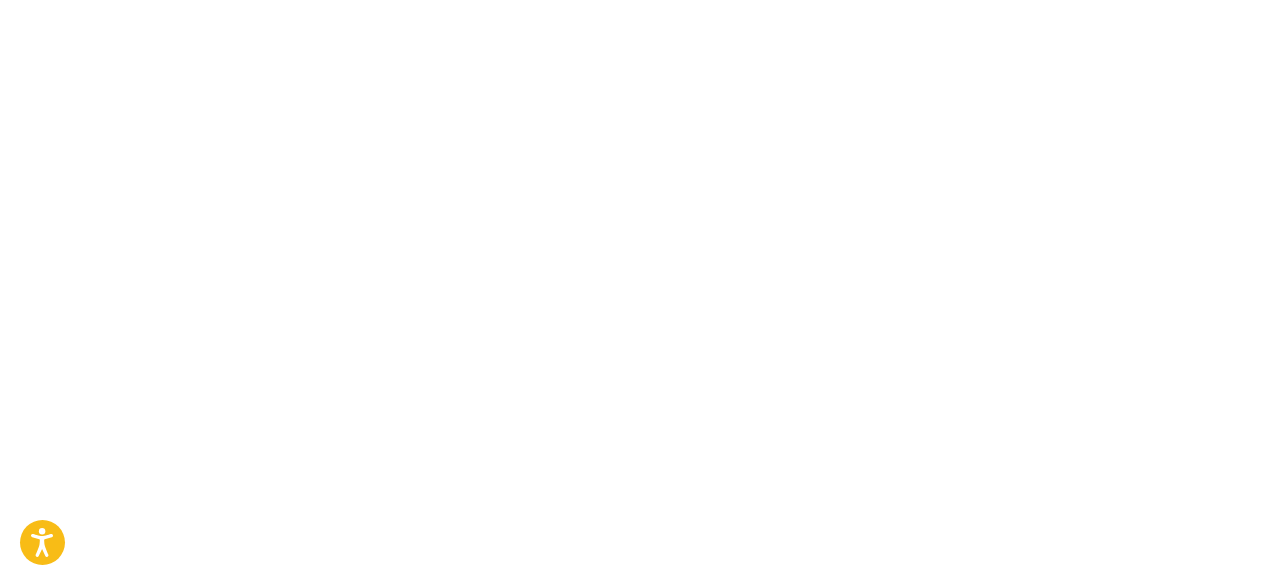 scroll, scrollTop: 0, scrollLeft: 0, axis: both 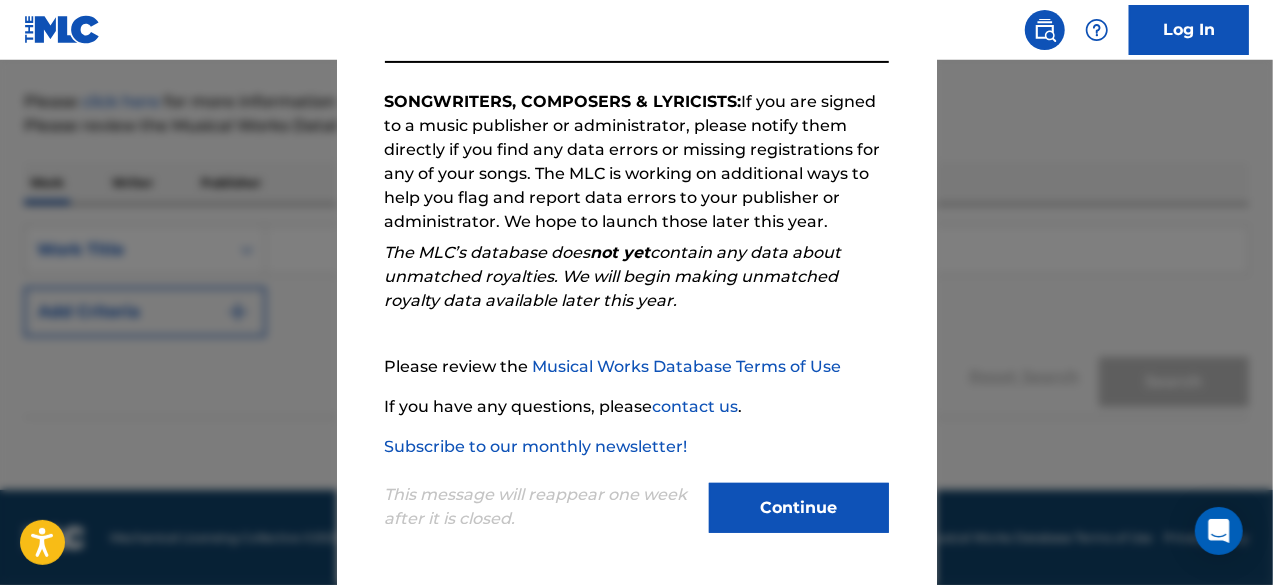 click on "Continue" at bounding box center [799, 508] 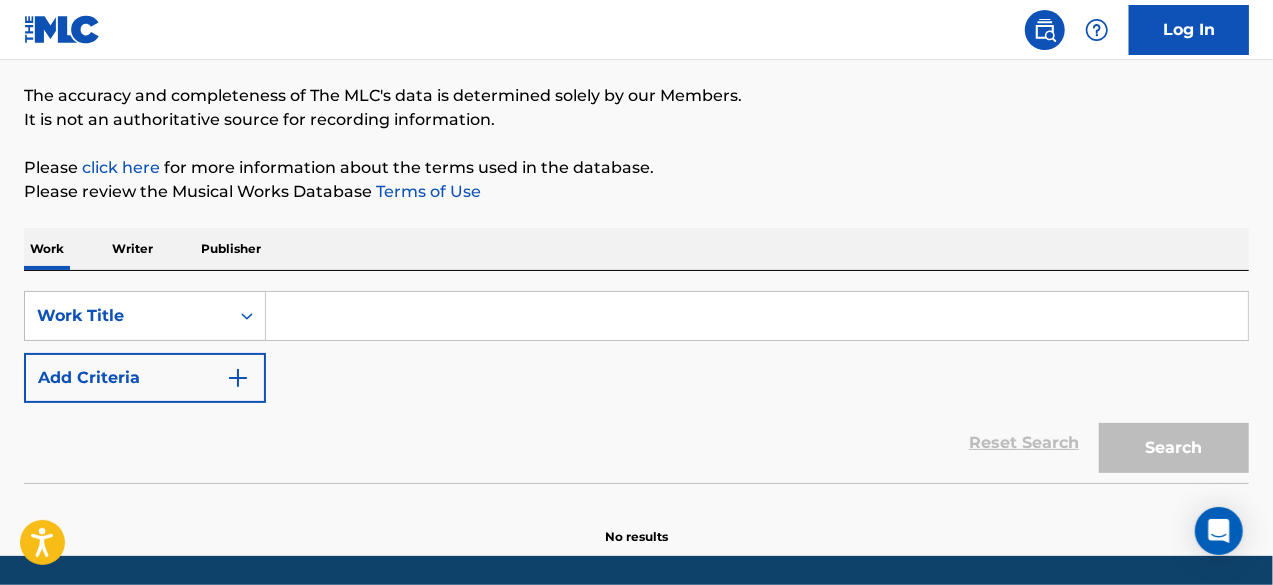 scroll, scrollTop: 154, scrollLeft: 0, axis: vertical 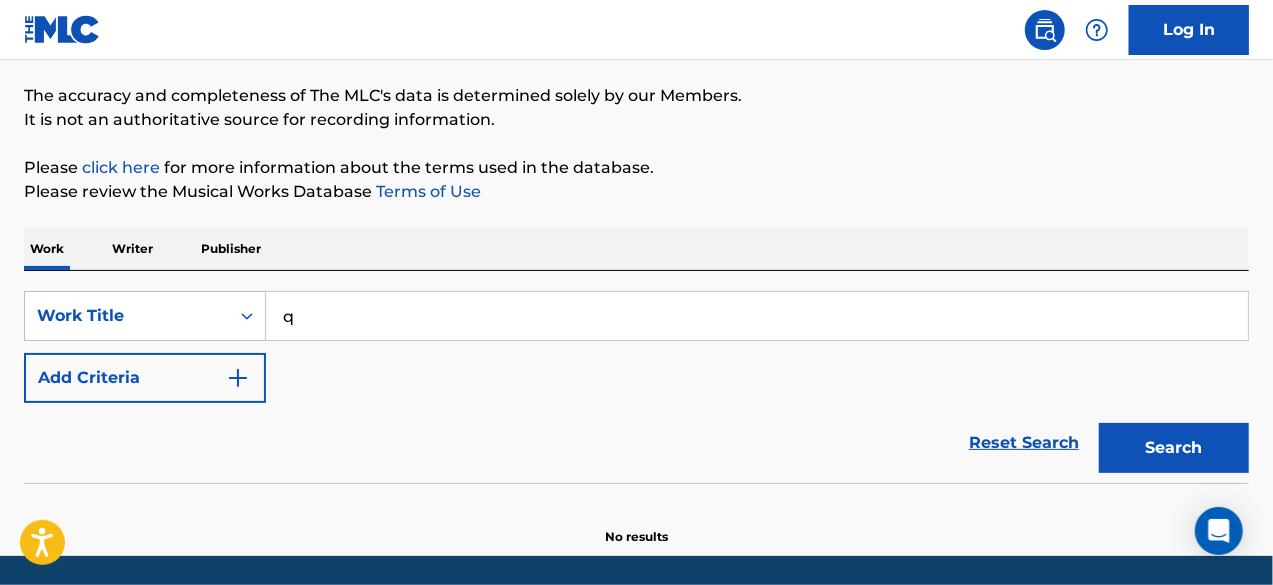 type on "q" 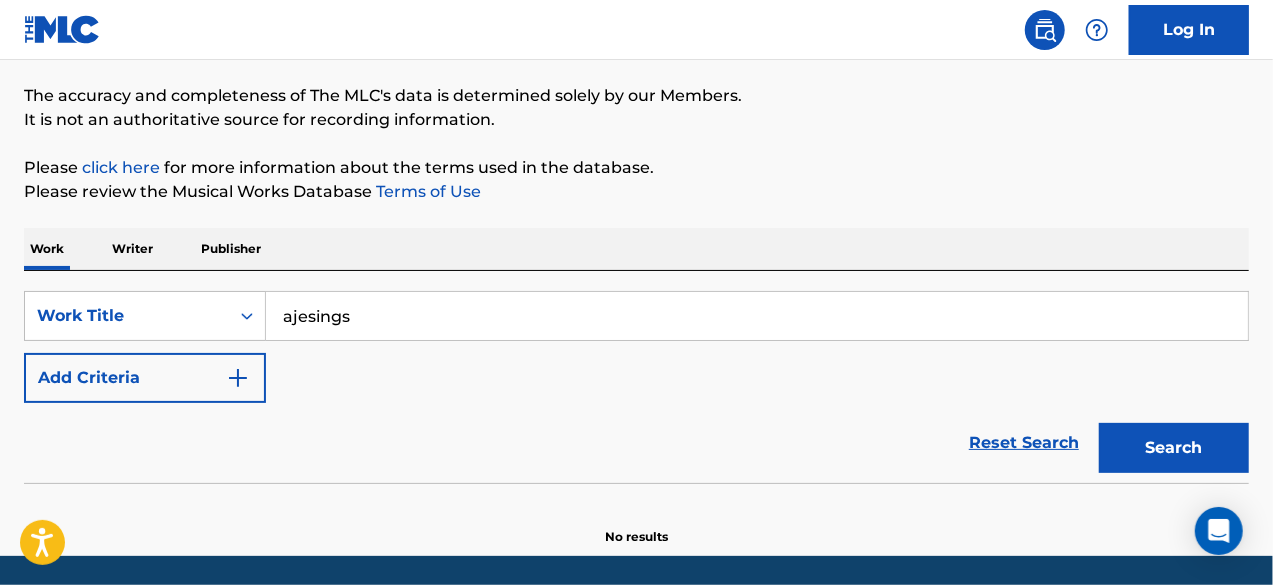 click on "Search" at bounding box center [1174, 448] 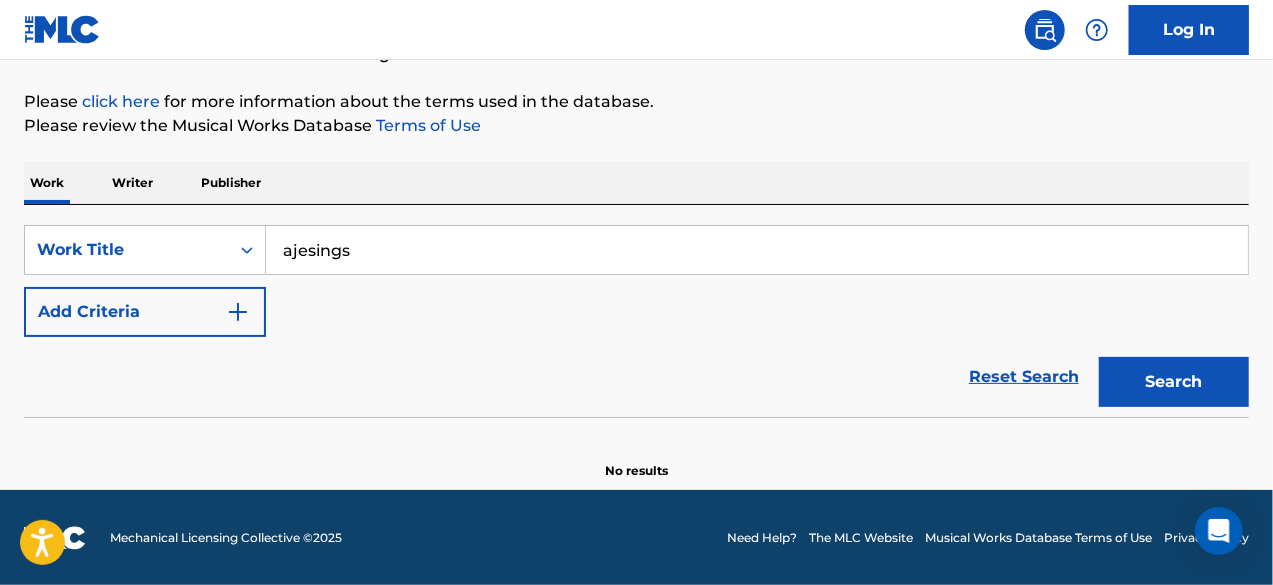 click on "ajesings" at bounding box center (757, 250) 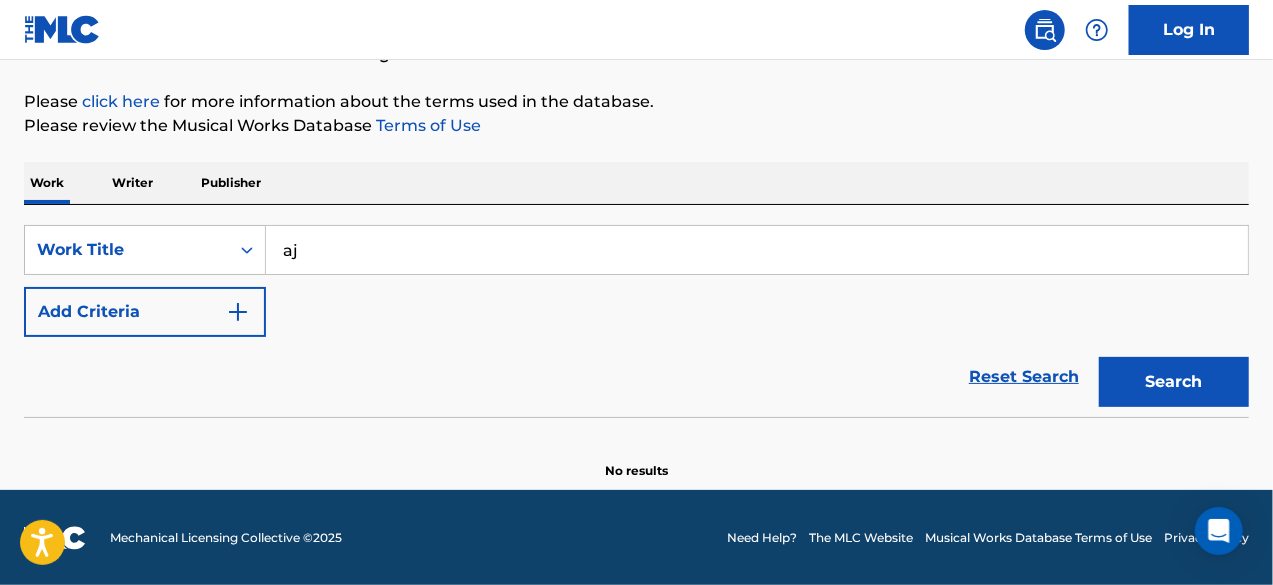 type on "a" 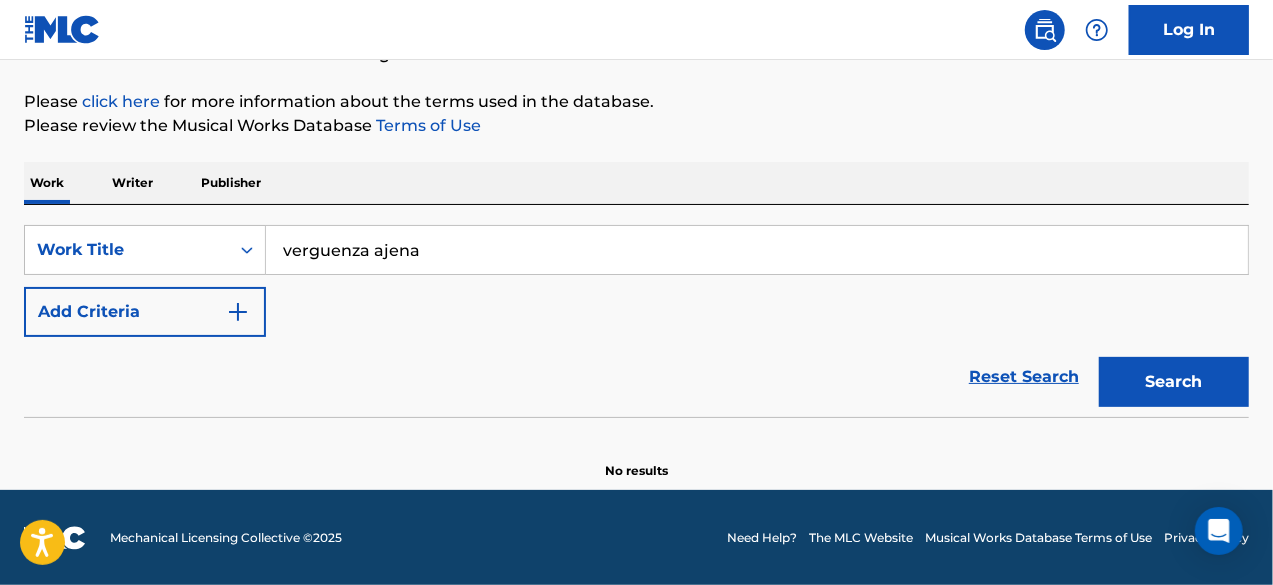 click on "verguenza ajena" at bounding box center (757, 250) 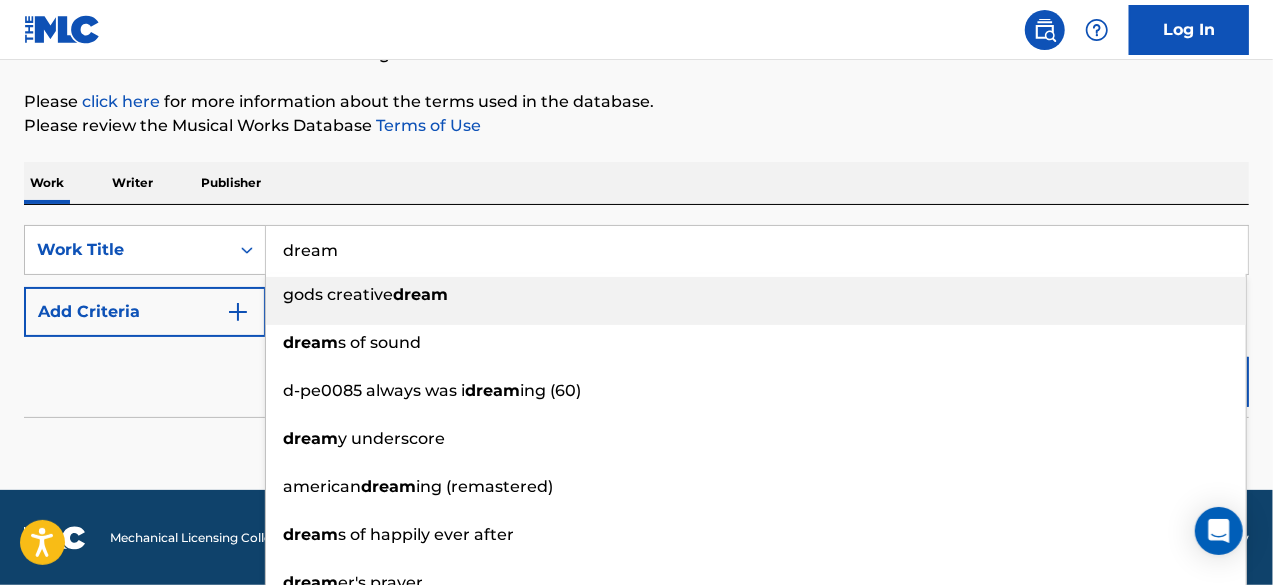 click on "dream" at bounding box center [757, 250] 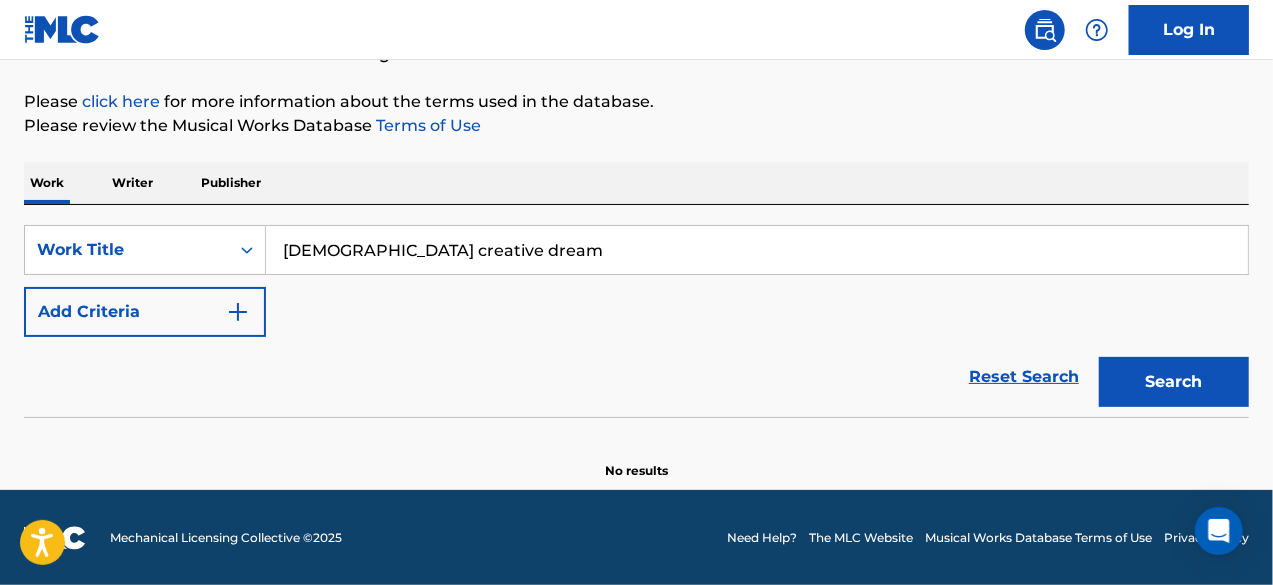 click on "[DEMOGRAPHIC_DATA] creative dream" at bounding box center [757, 250] 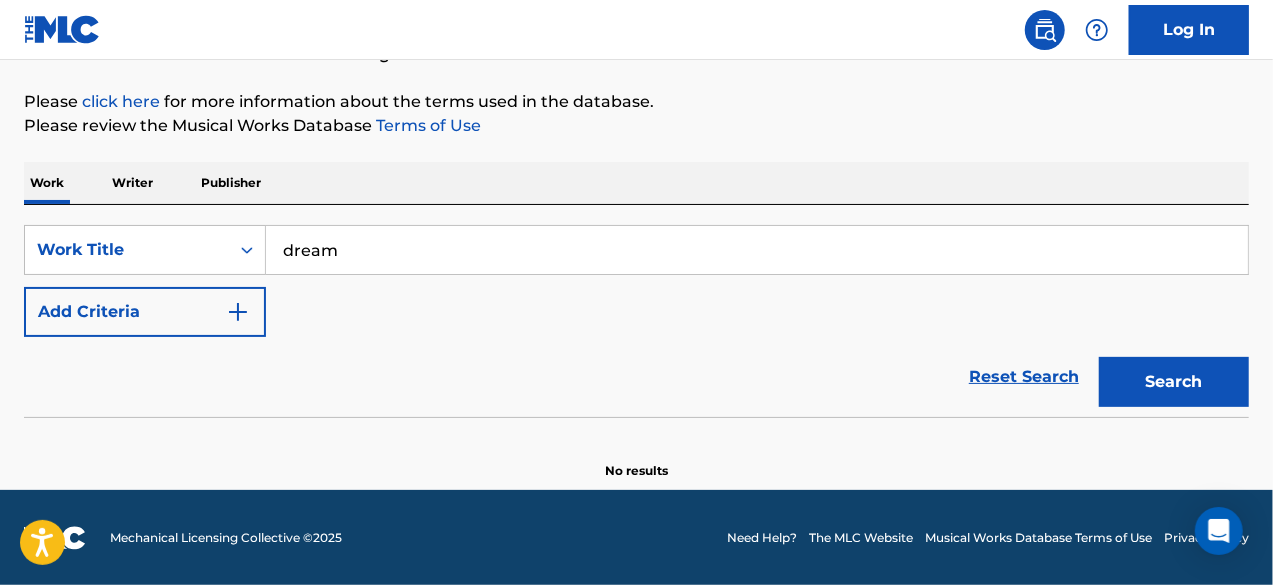 click on "Search" at bounding box center (1174, 382) 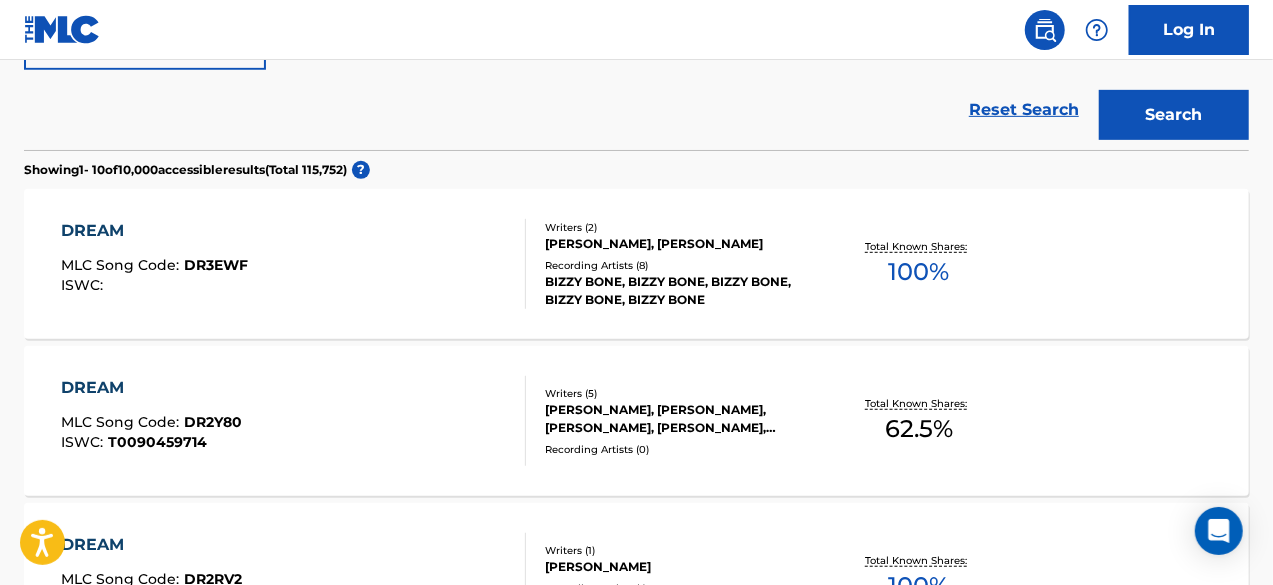 scroll, scrollTop: 0, scrollLeft: 0, axis: both 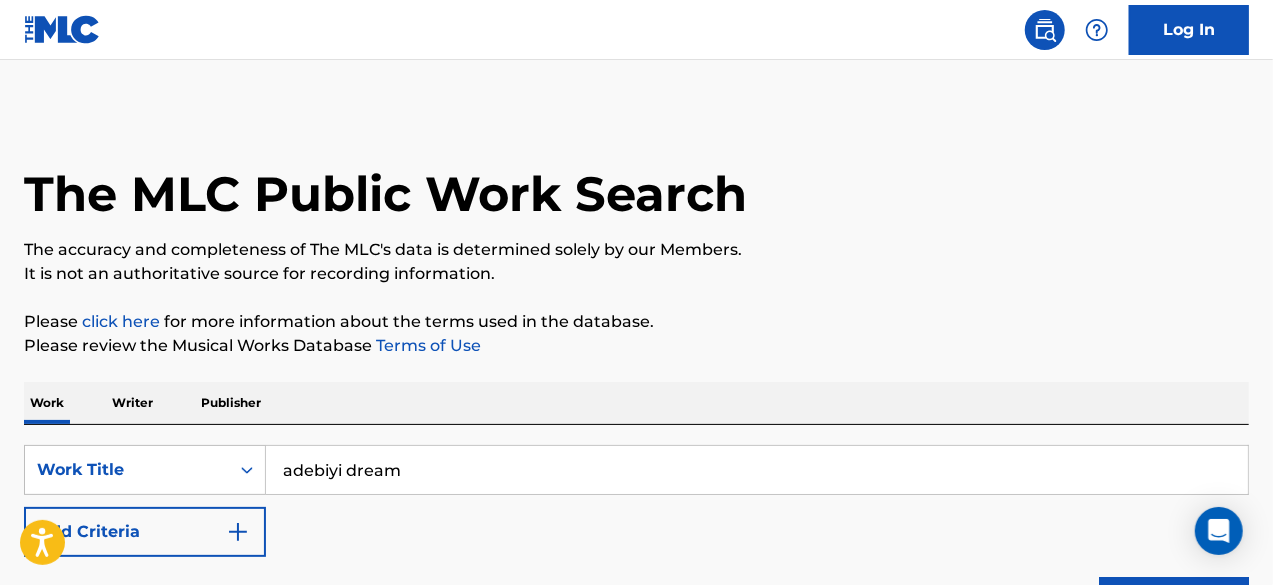 click on "Search" at bounding box center [1174, 602] 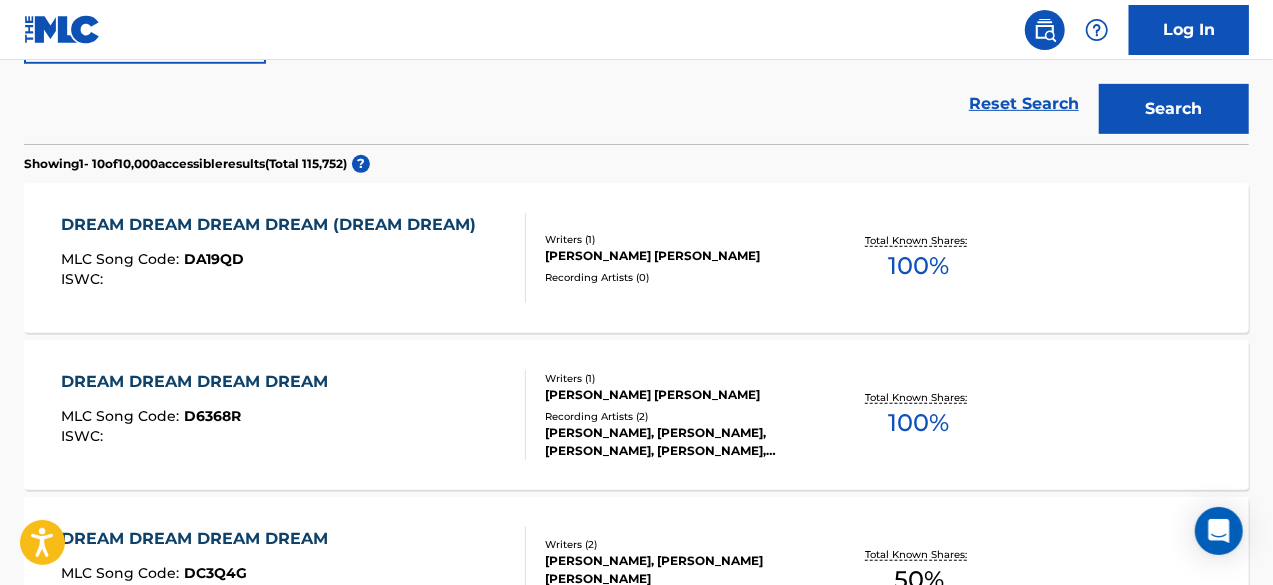 scroll, scrollTop: 519, scrollLeft: 0, axis: vertical 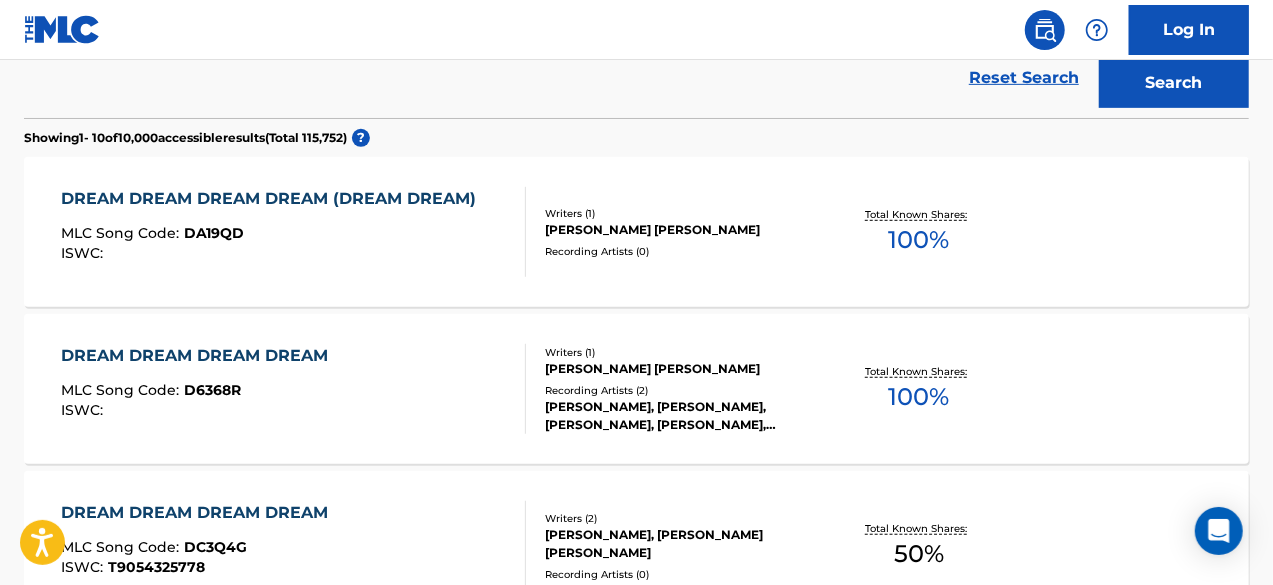 click on "Search" at bounding box center [1174, 83] 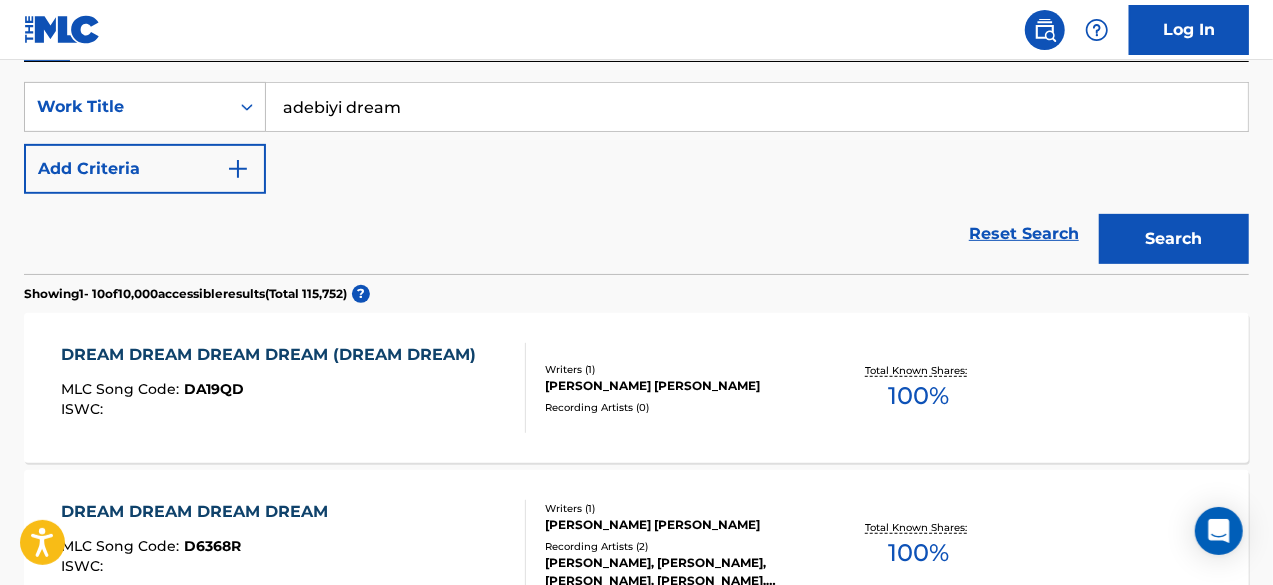 scroll, scrollTop: 0, scrollLeft: 0, axis: both 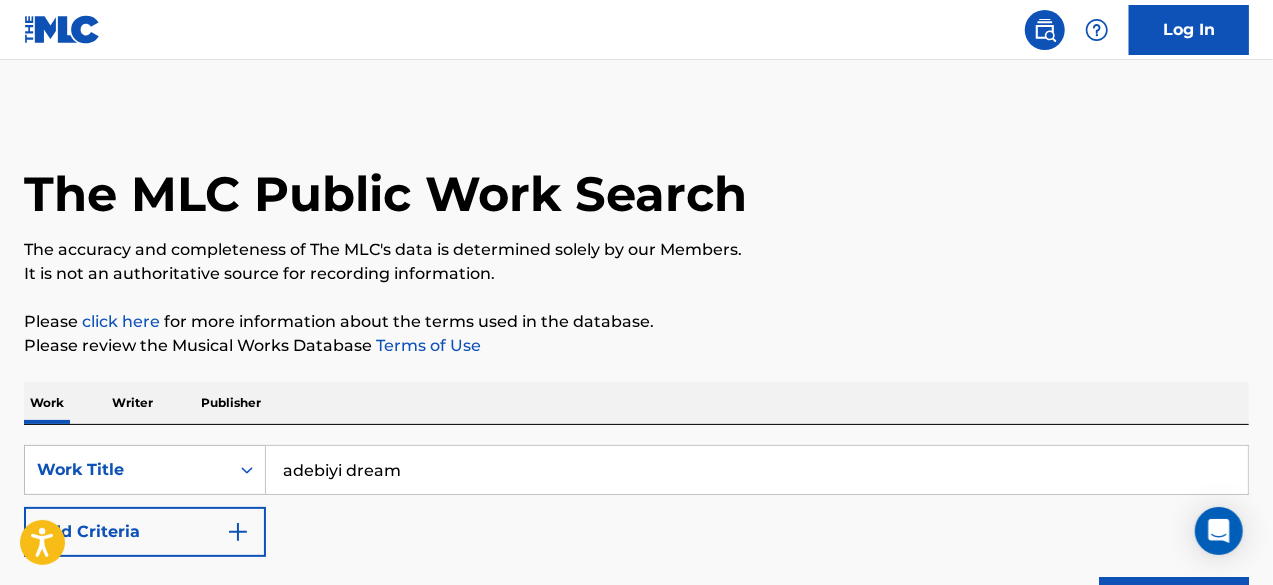 click on "adebiyi dream" at bounding box center (757, 470) 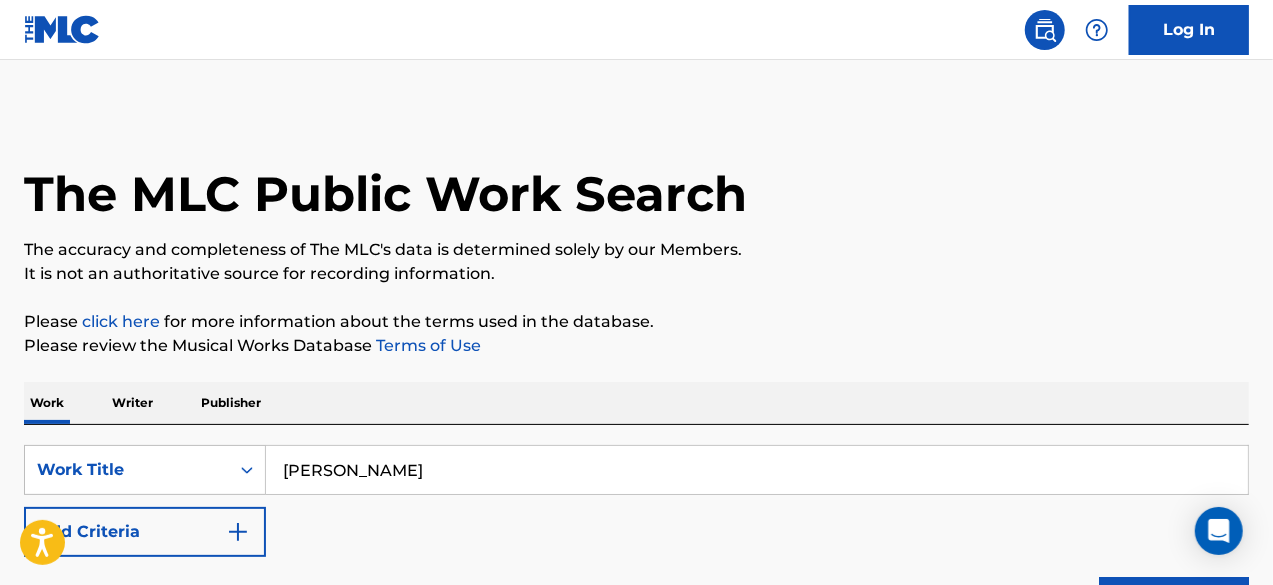 type on "[PERSON_NAME]" 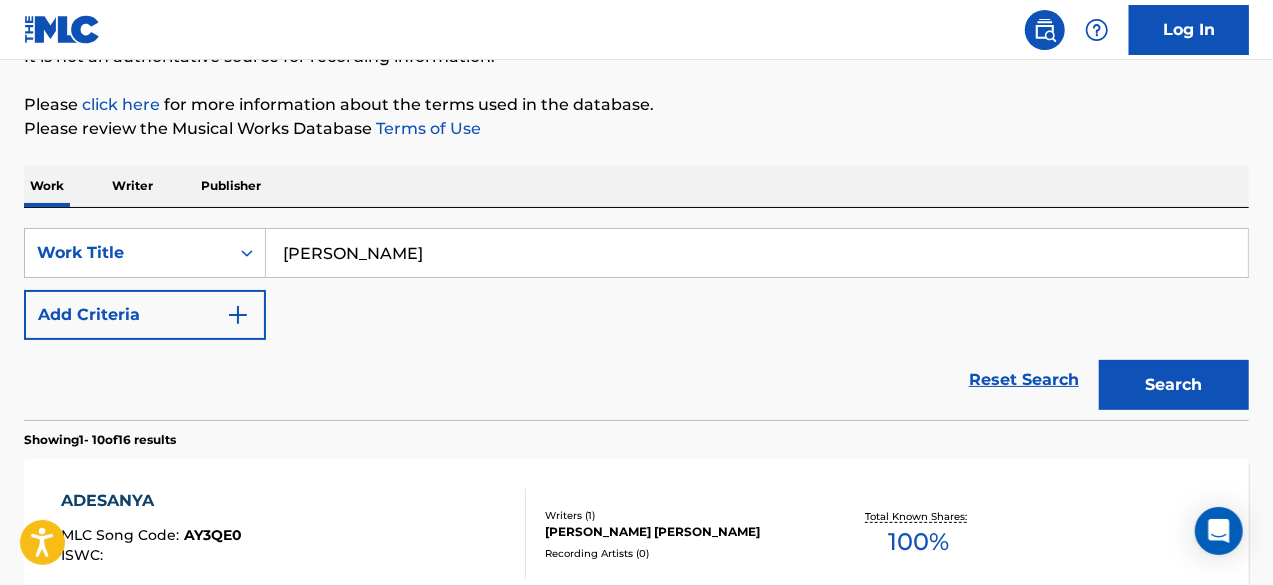 scroll, scrollTop: 0, scrollLeft: 0, axis: both 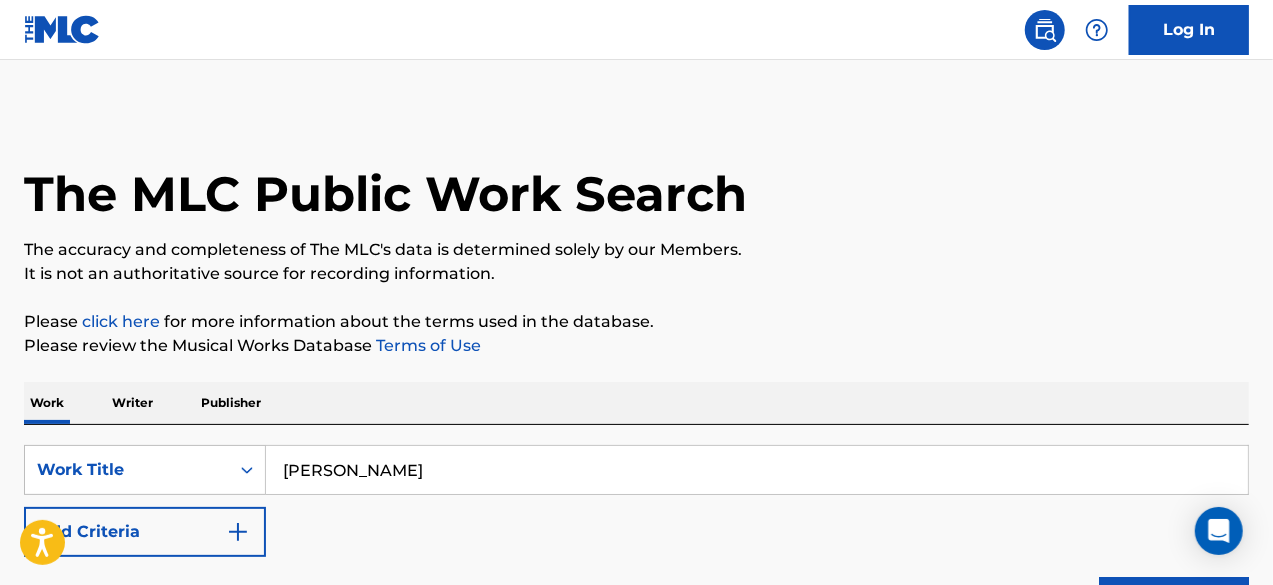 click on "Publisher" at bounding box center [231, 403] 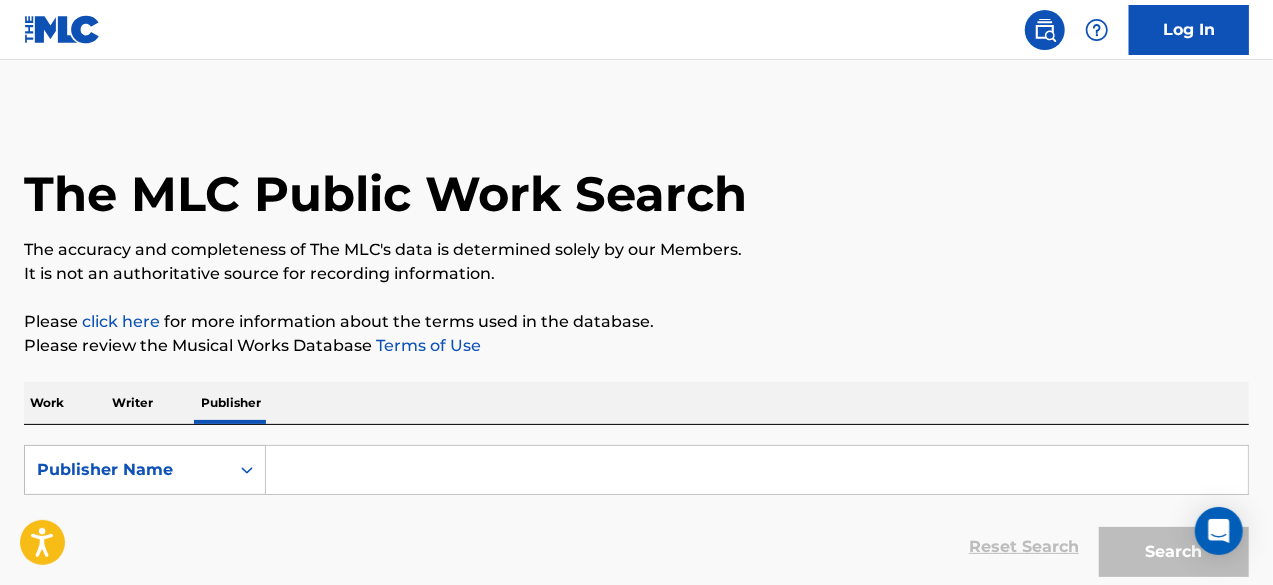 click at bounding box center (757, 470) 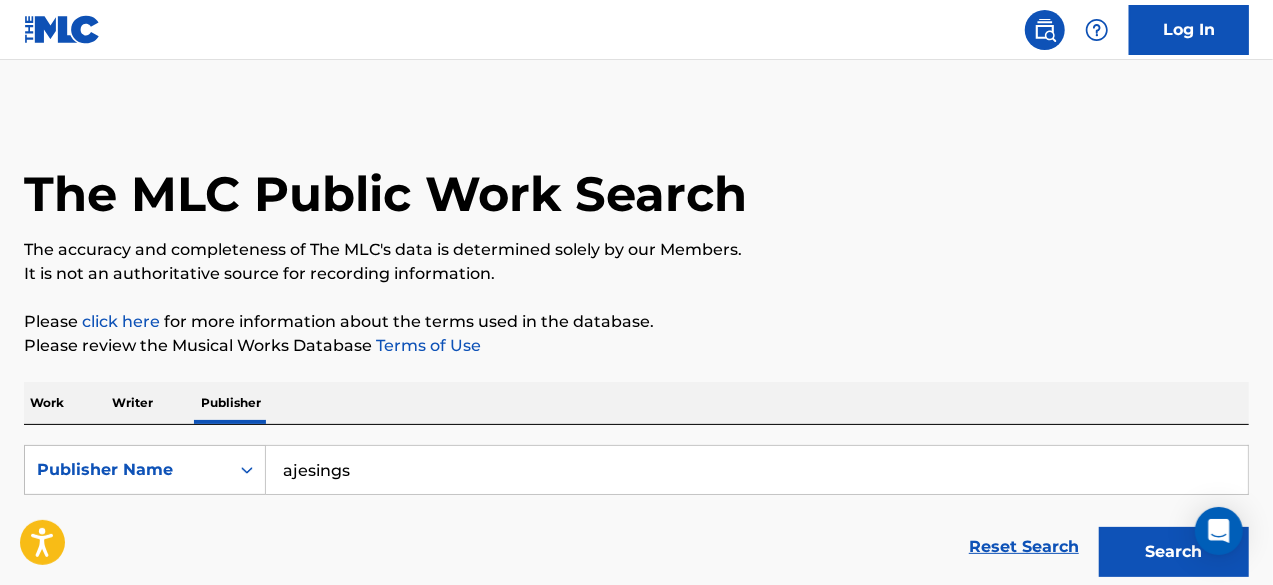click on "Search" at bounding box center (1174, 552) 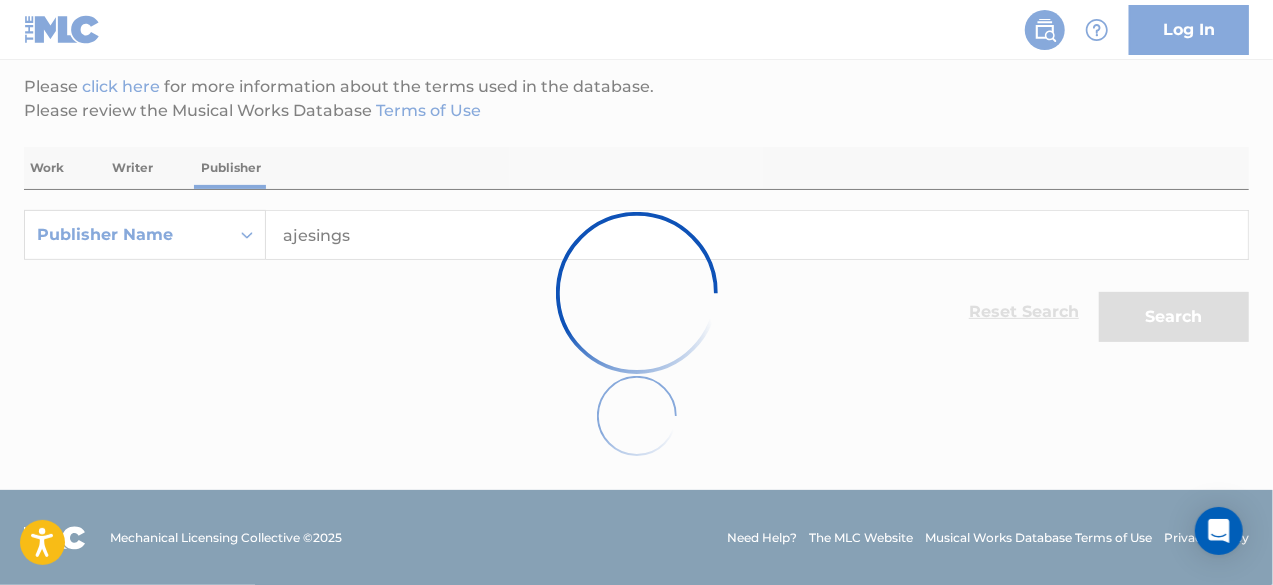scroll, scrollTop: 107, scrollLeft: 0, axis: vertical 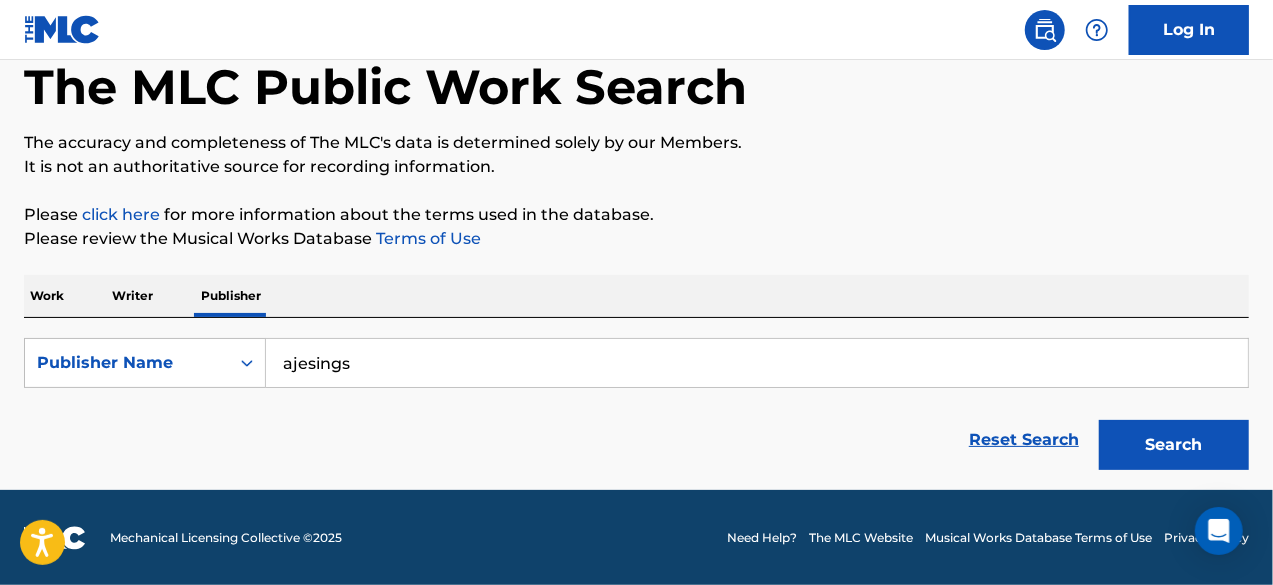 click on "Search" at bounding box center [1174, 445] 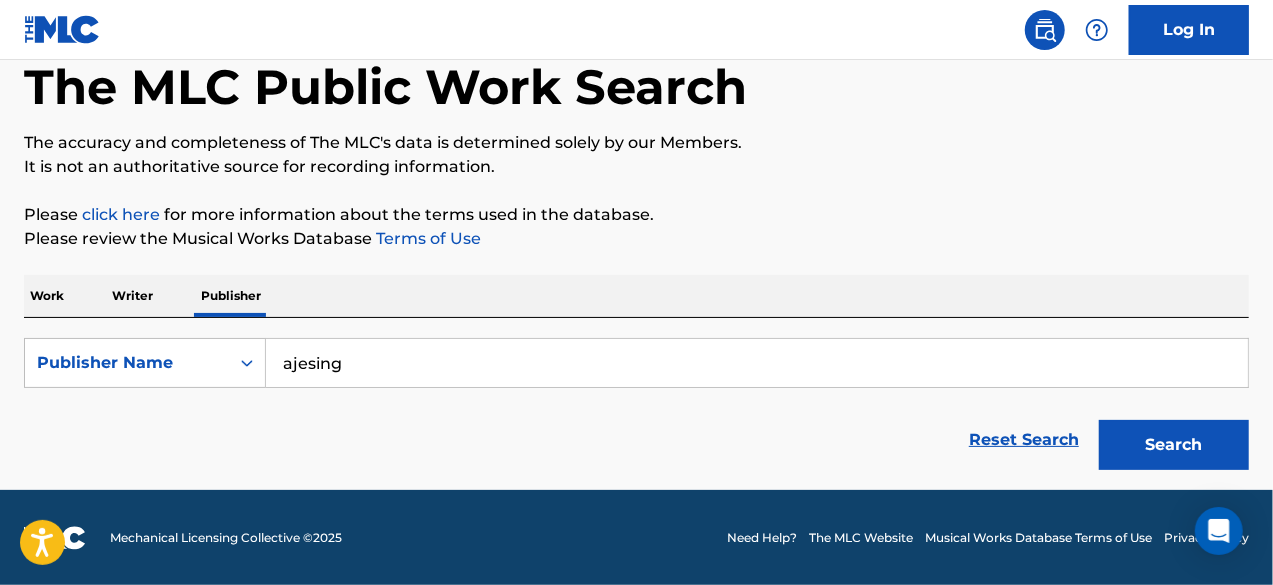 type on "ajesing" 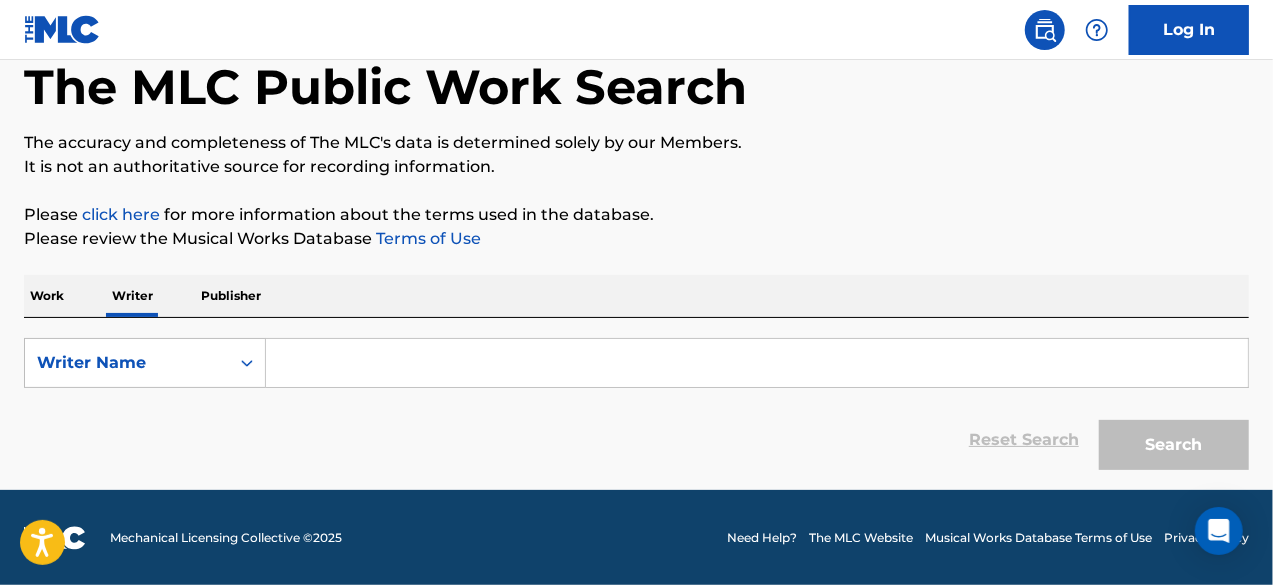 scroll, scrollTop: 0, scrollLeft: 0, axis: both 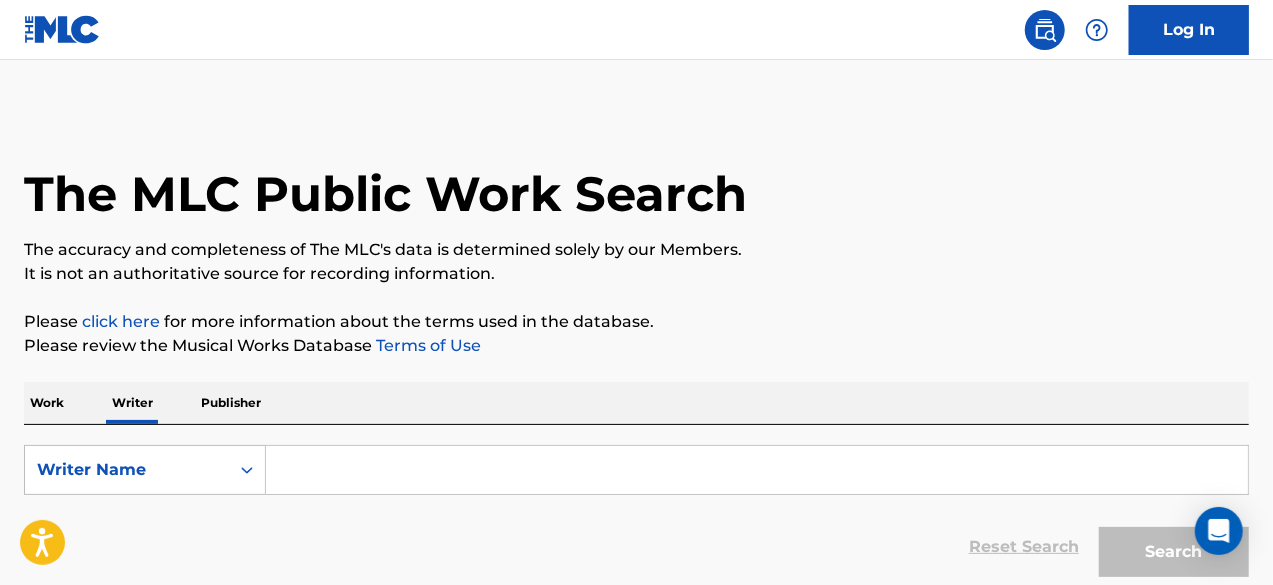 click at bounding box center (757, 470) 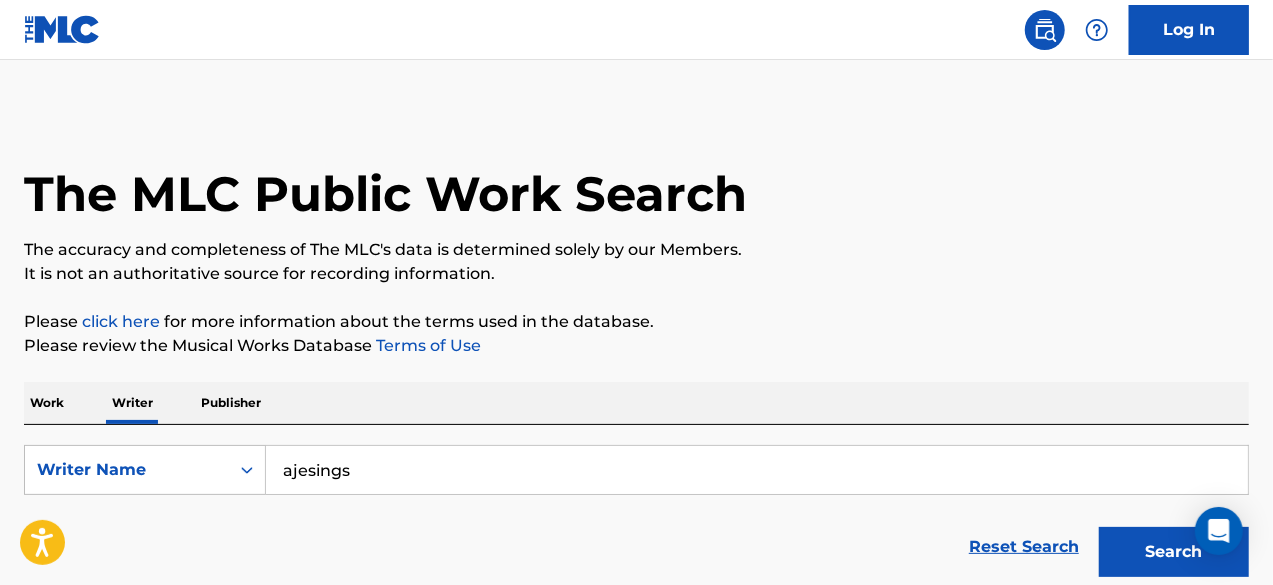 click on "Search" at bounding box center [1174, 552] 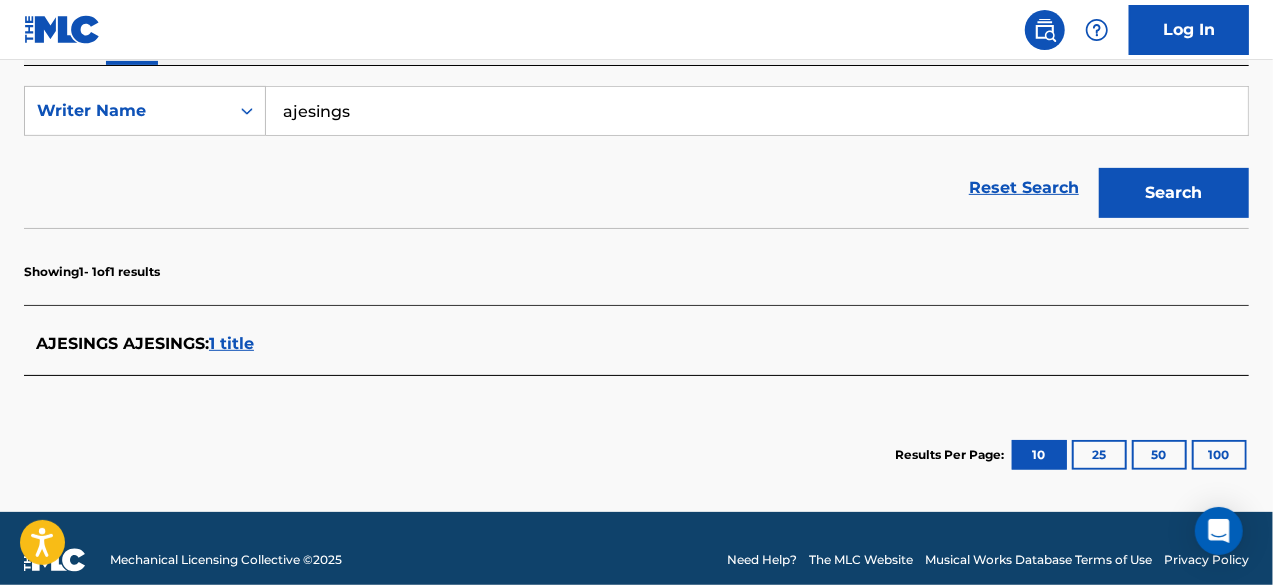 scroll, scrollTop: 369, scrollLeft: 0, axis: vertical 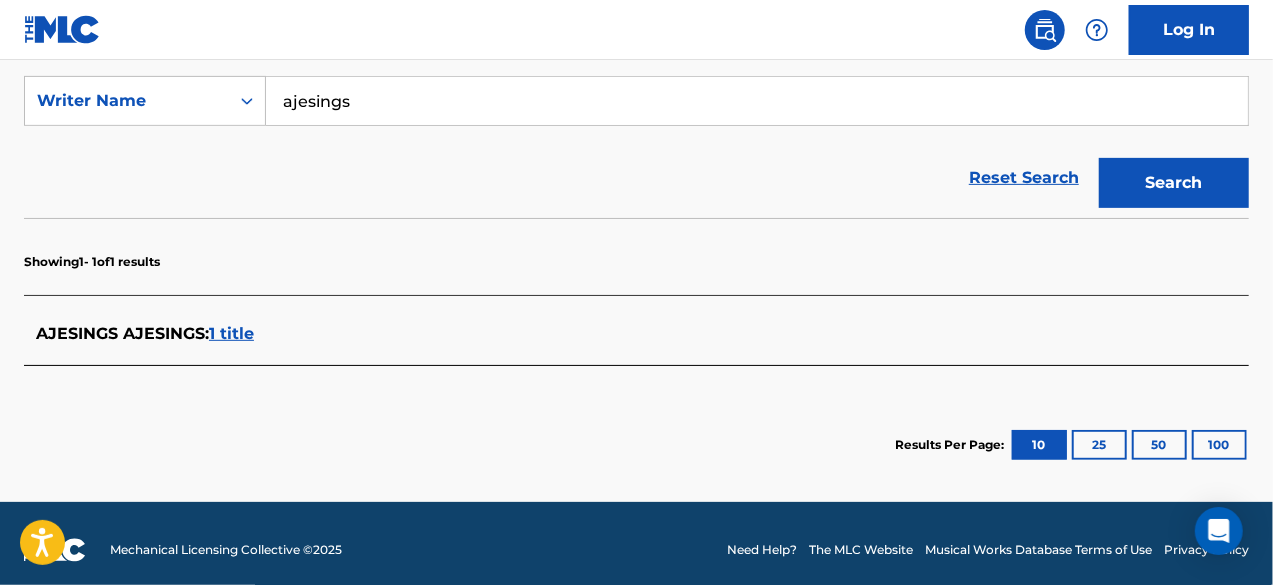 click on "1 title" at bounding box center [231, 333] 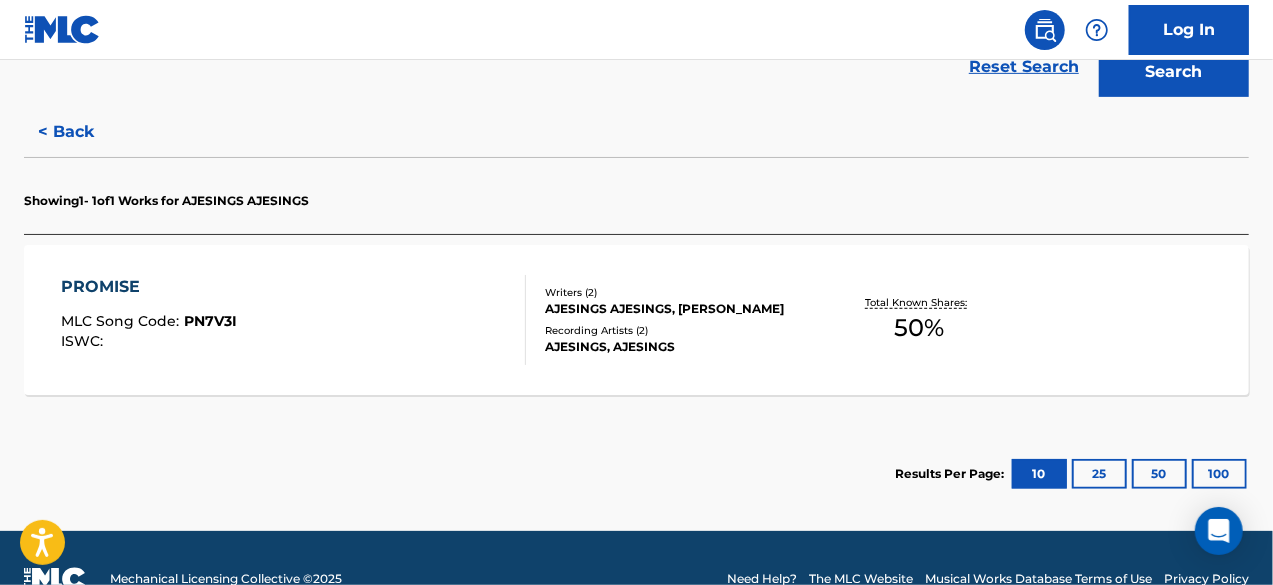 scroll, scrollTop: 483, scrollLeft: 0, axis: vertical 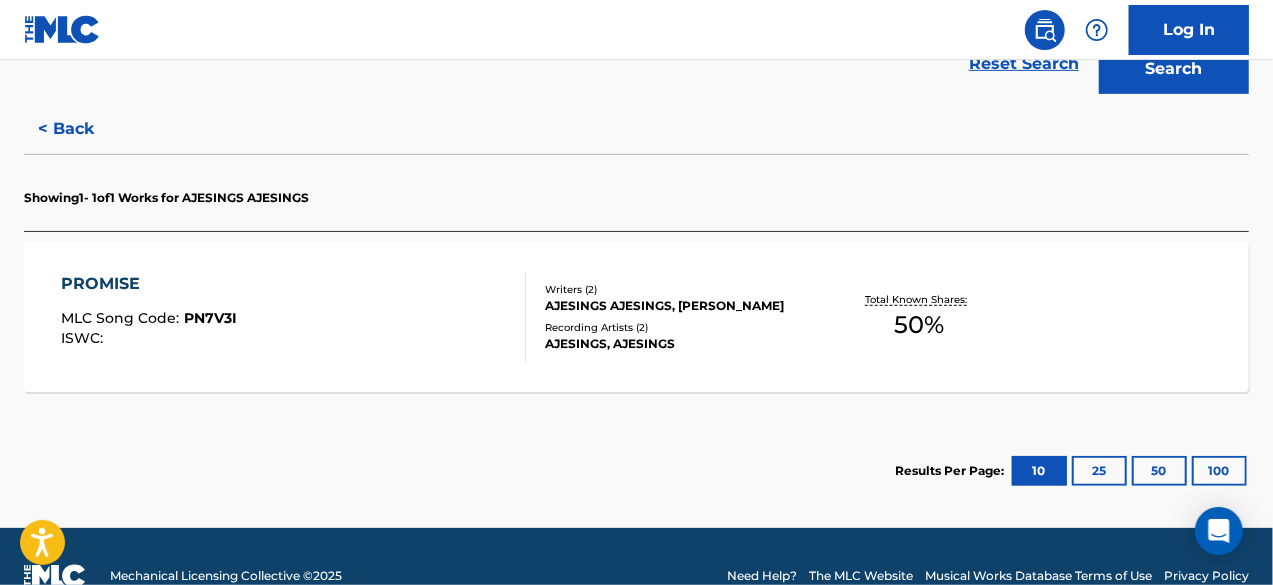 click on "AJESINGS AJESINGS, [PERSON_NAME]" at bounding box center (681, 306) 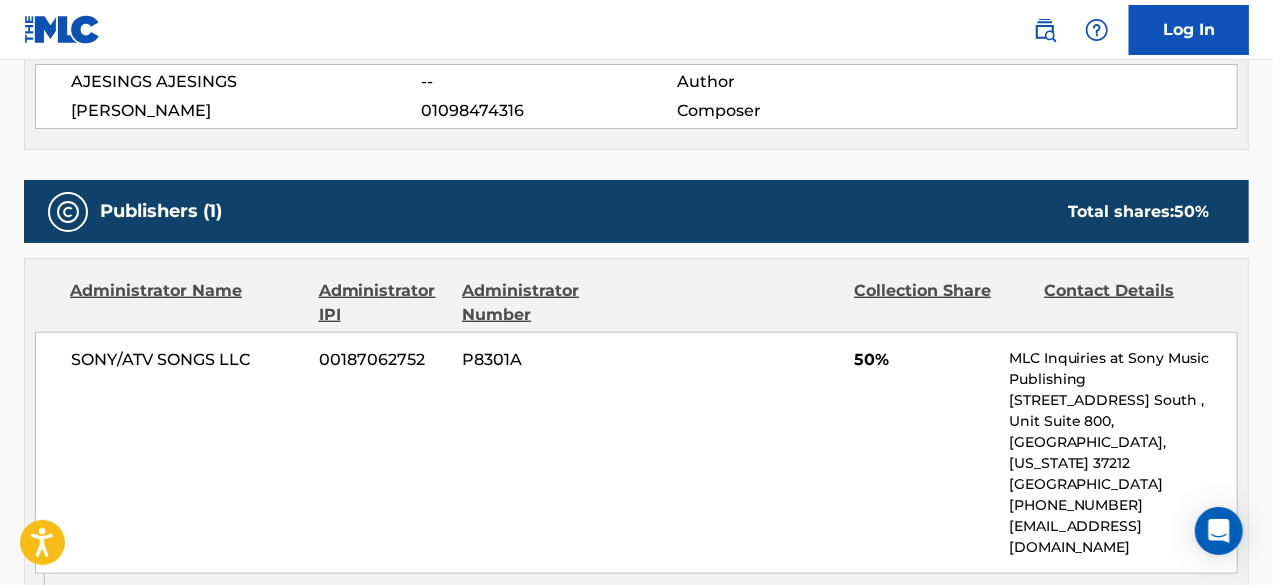 scroll, scrollTop: 762, scrollLeft: 0, axis: vertical 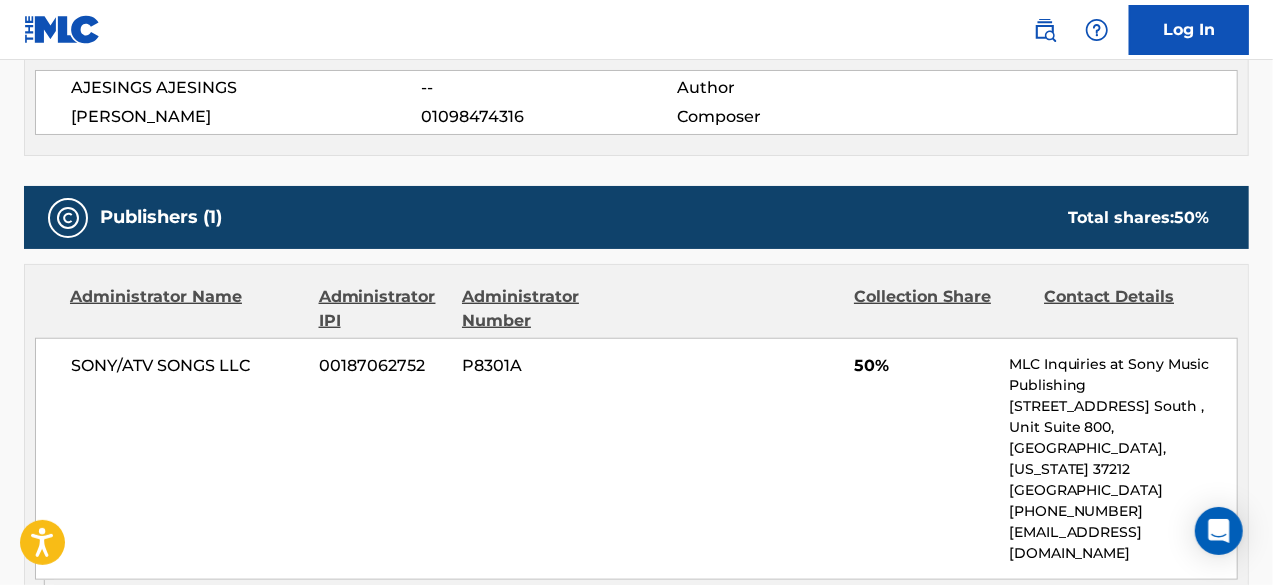 click on "MLC Inquiries at Sony Music Publishing" at bounding box center (1123, 375) 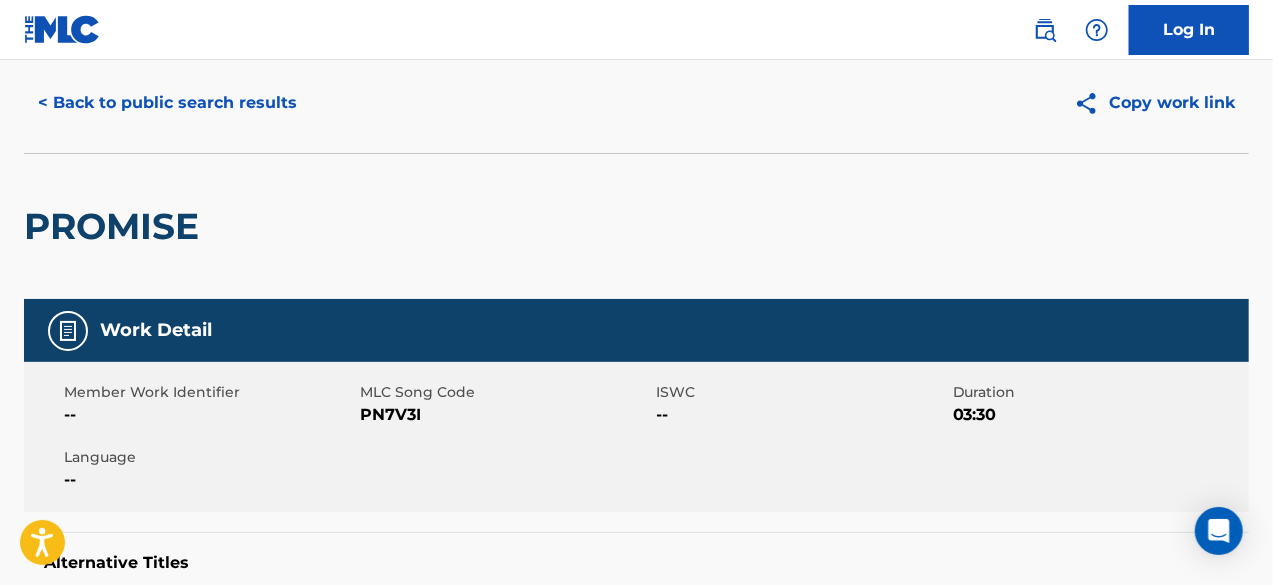 scroll, scrollTop: 0, scrollLeft: 0, axis: both 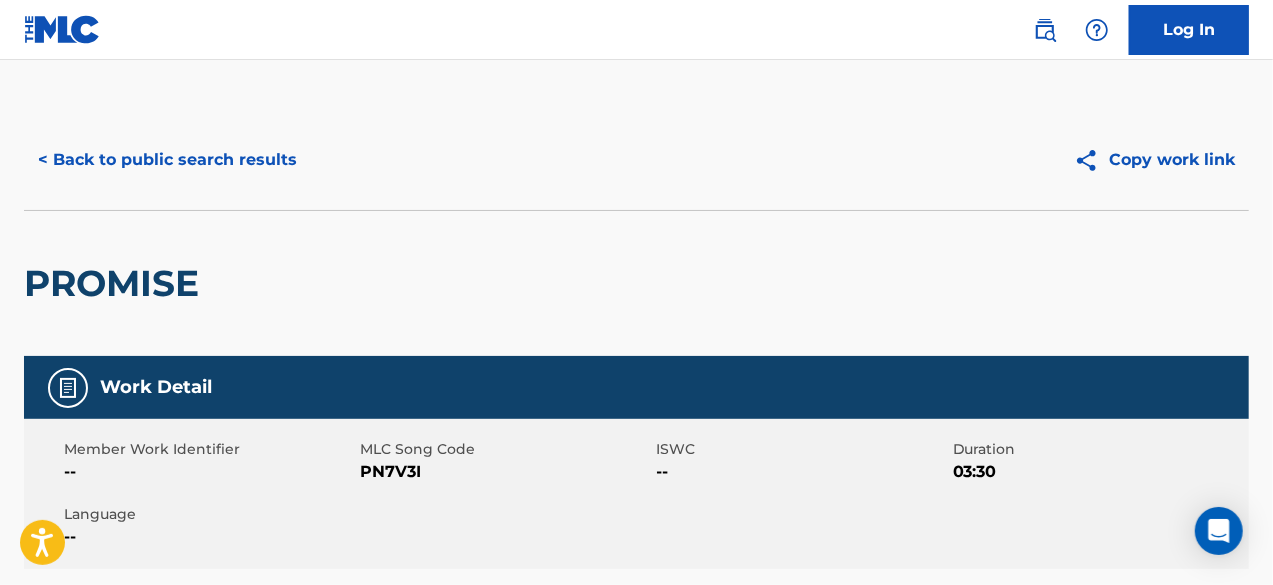 click on "< Back to public search results" at bounding box center (167, 160) 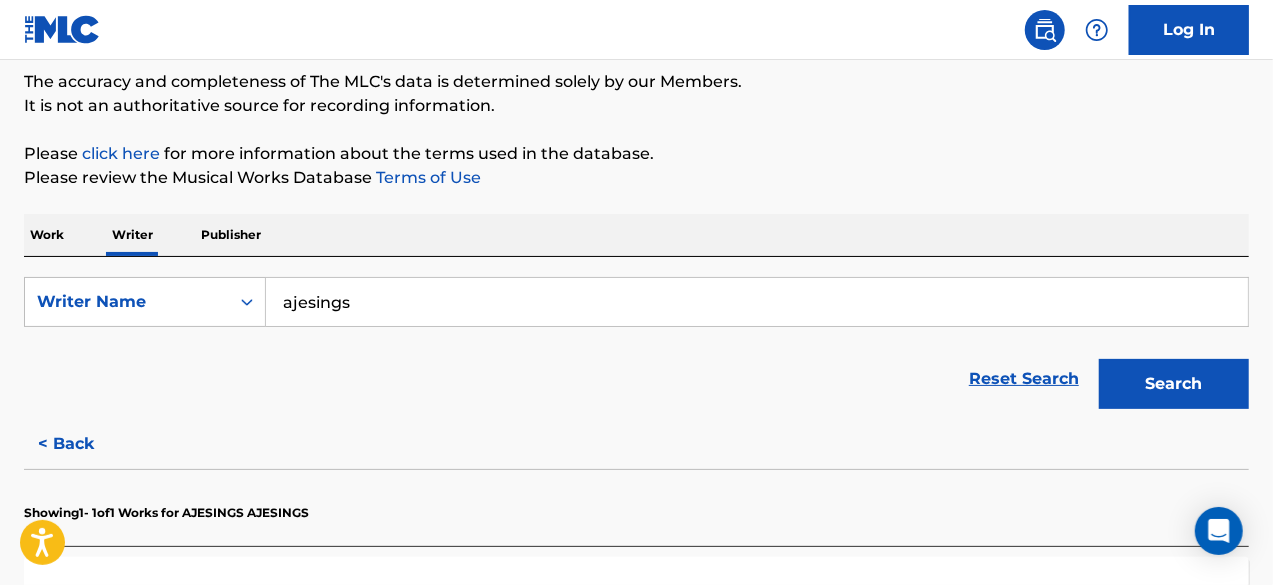 click on "ajesings" at bounding box center (757, 302) 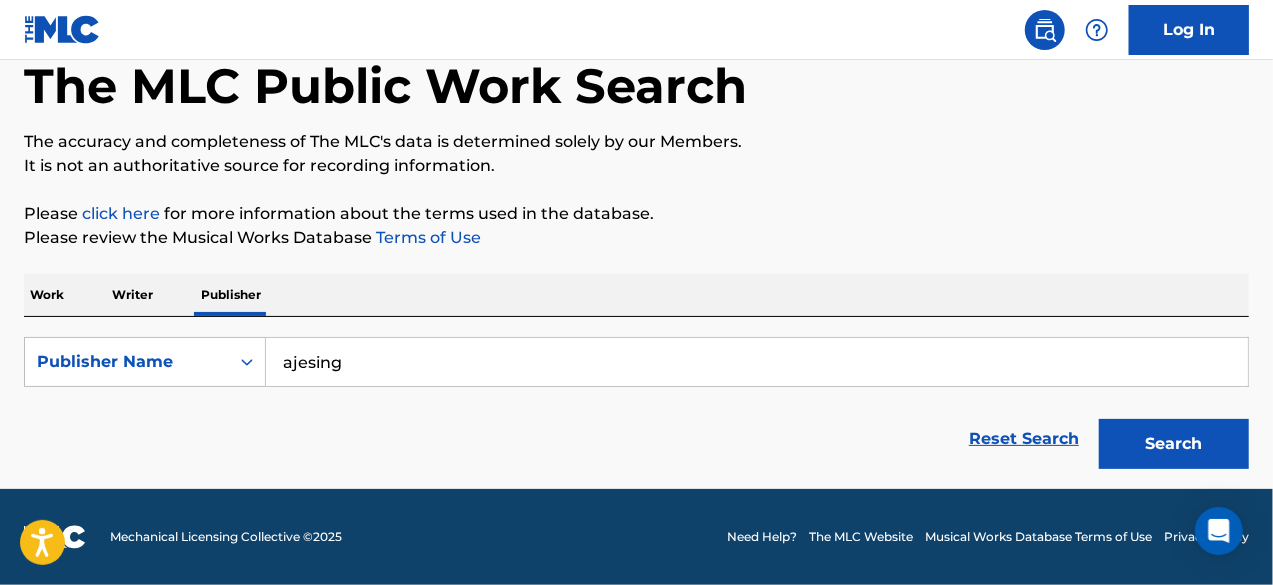 scroll, scrollTop: 0, scrollLeft: 0, axis: both 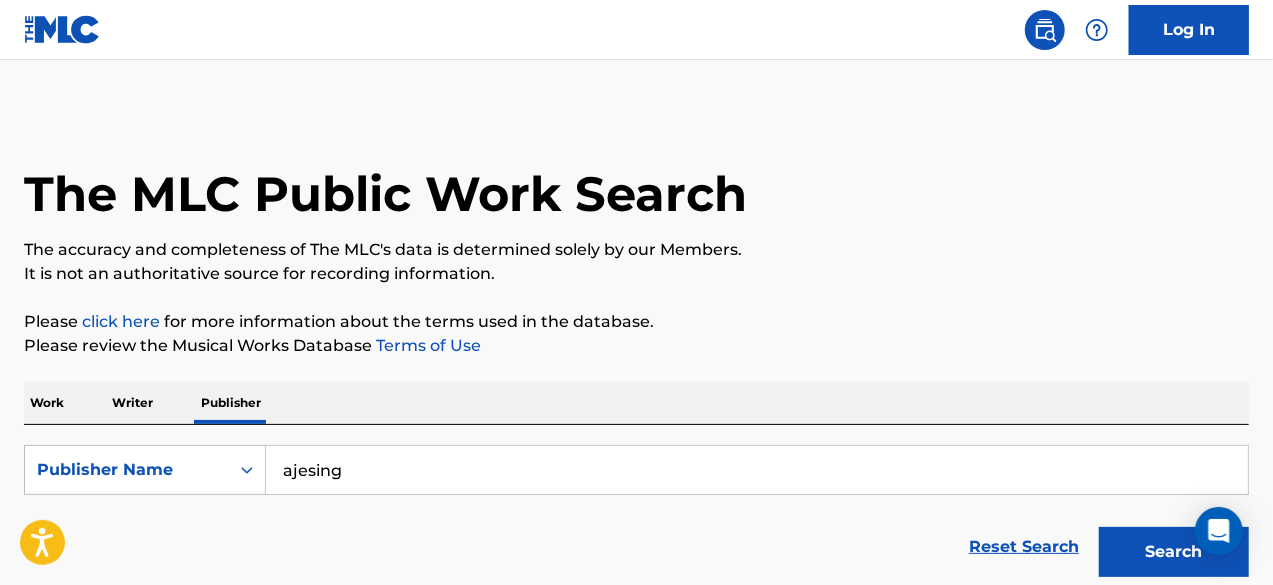click on "ajesing" at bounding box center [757, 470] 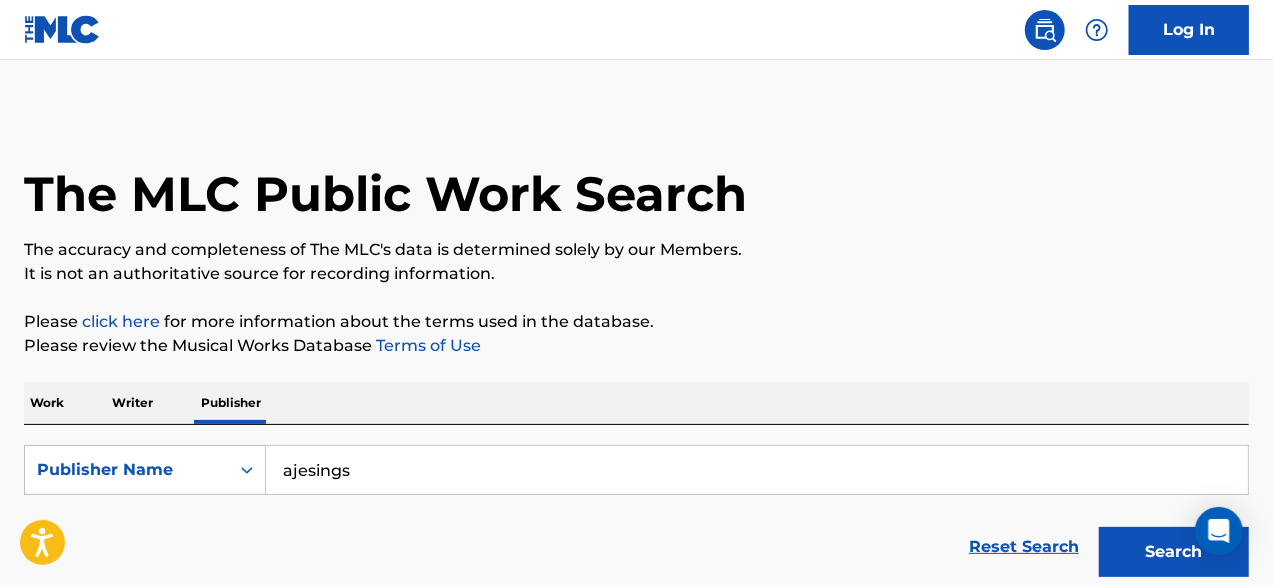 click on "Search" at bounding box center (1174, 552) 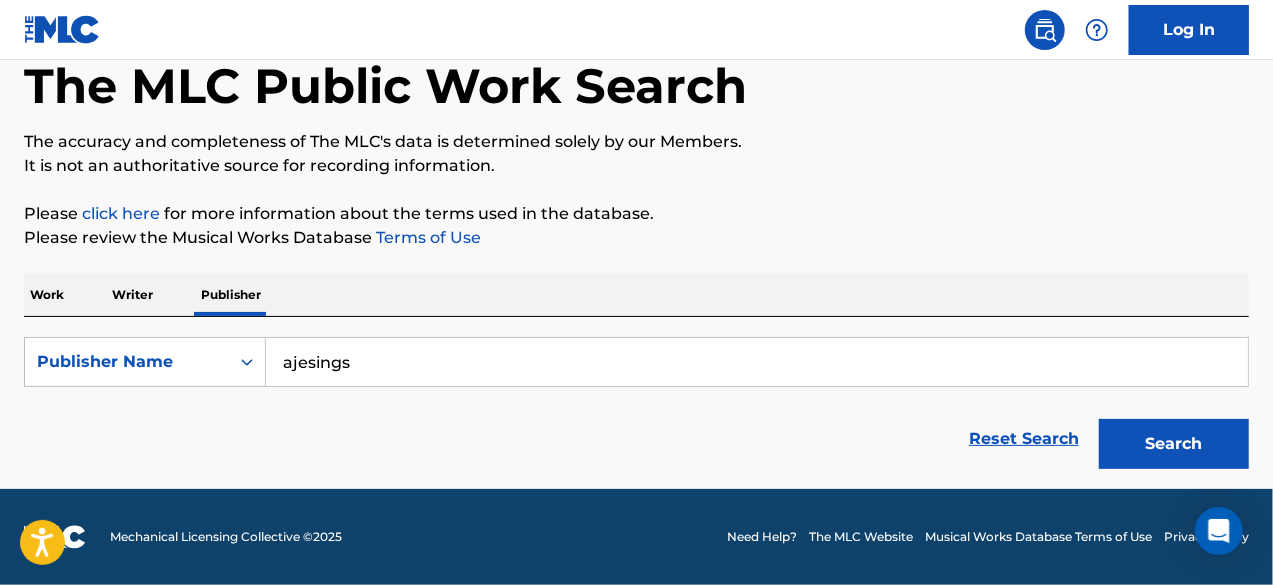 scroll, scrollTop: 107, scrollLeft: 0, axis: vertical 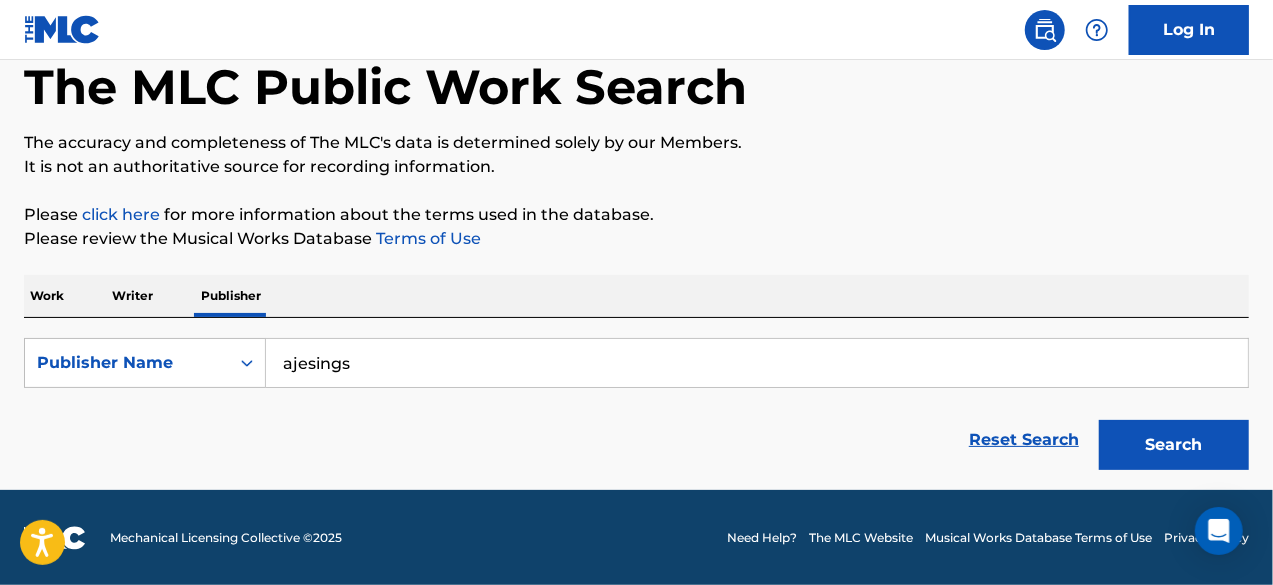drag, startPoint x: 371, startPoint y: 365, endPoint x: 276, endPoint y: 366, distance: 95.005264 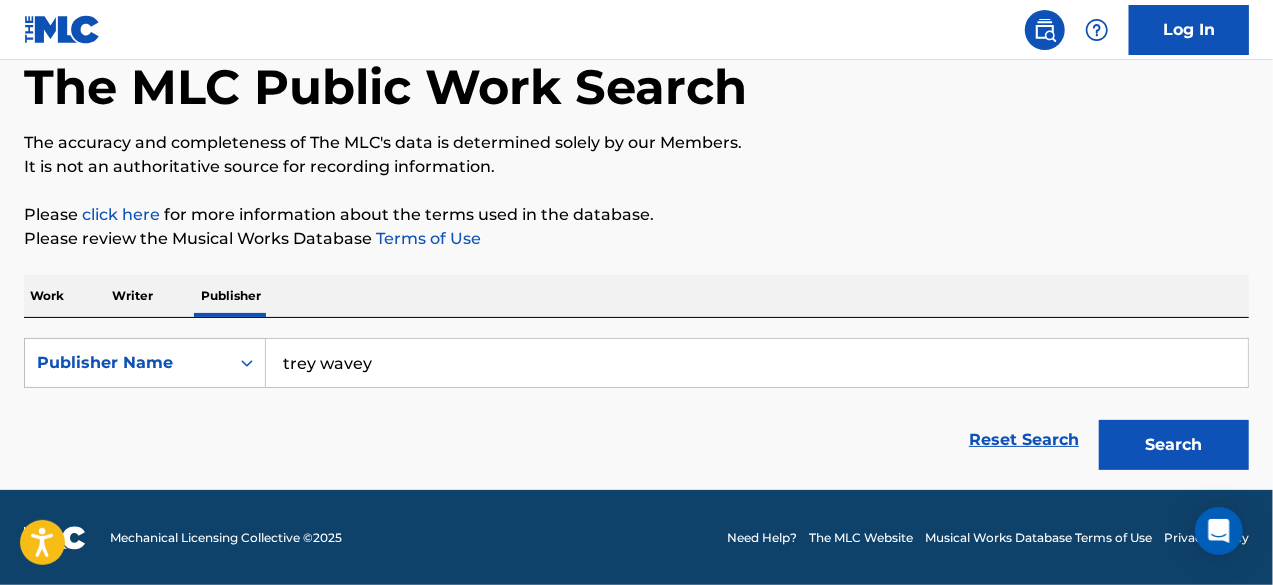 click on "Search" at bounding box center [1174, 445] 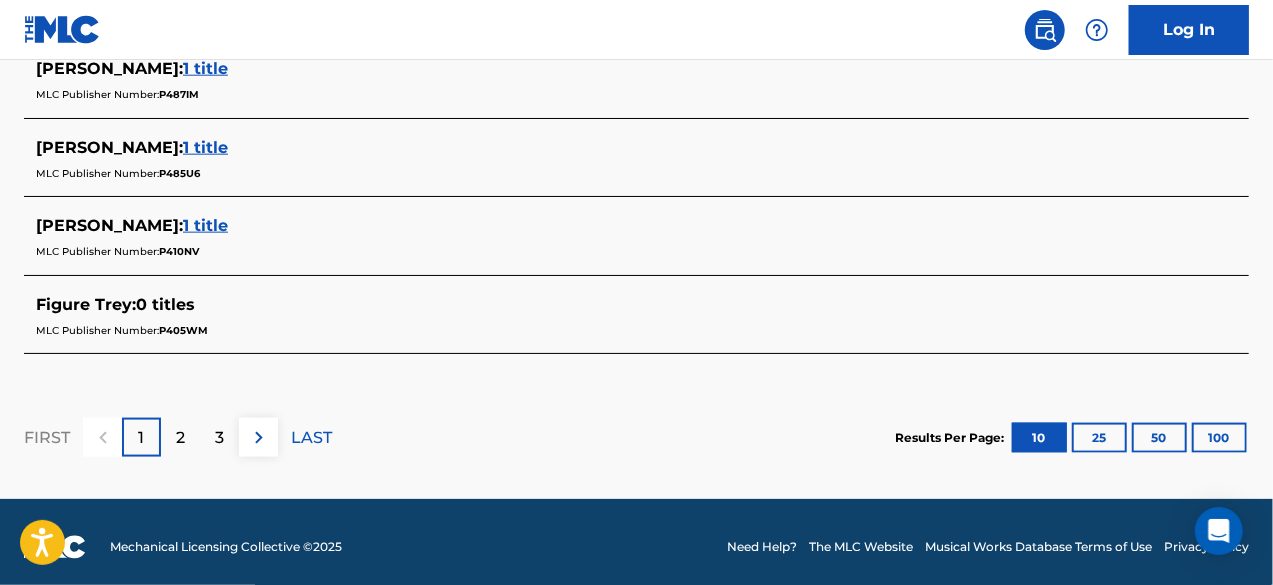 scroll, scrollTop: 1148, scrollLeft: 0, axis: vertical 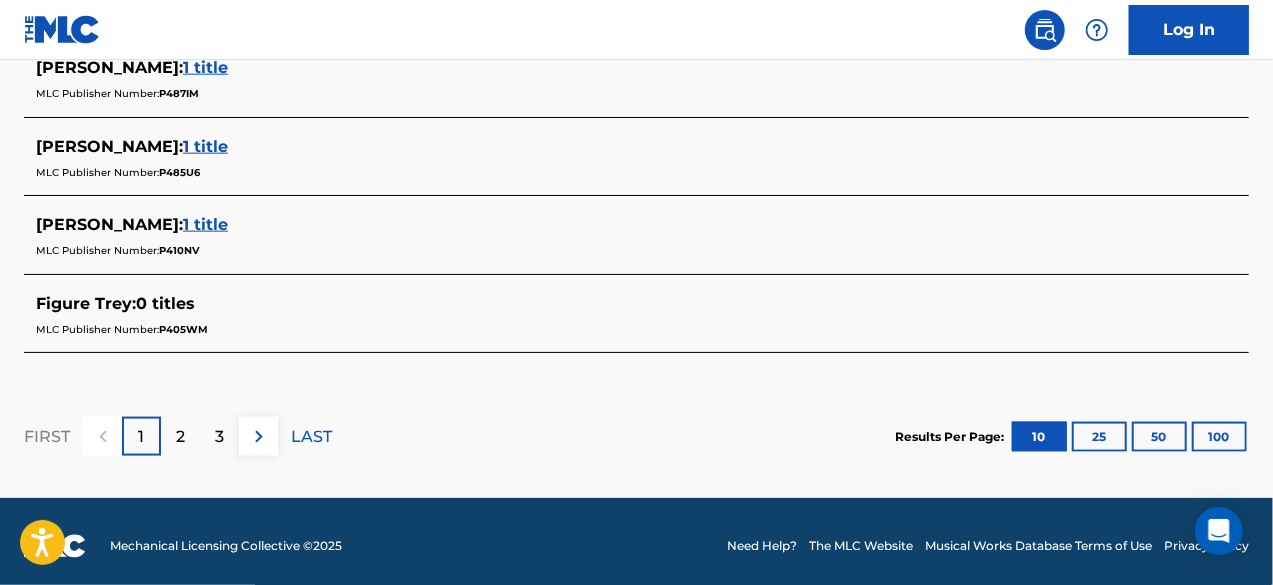 click on "2" at bounding box center (180, 437) 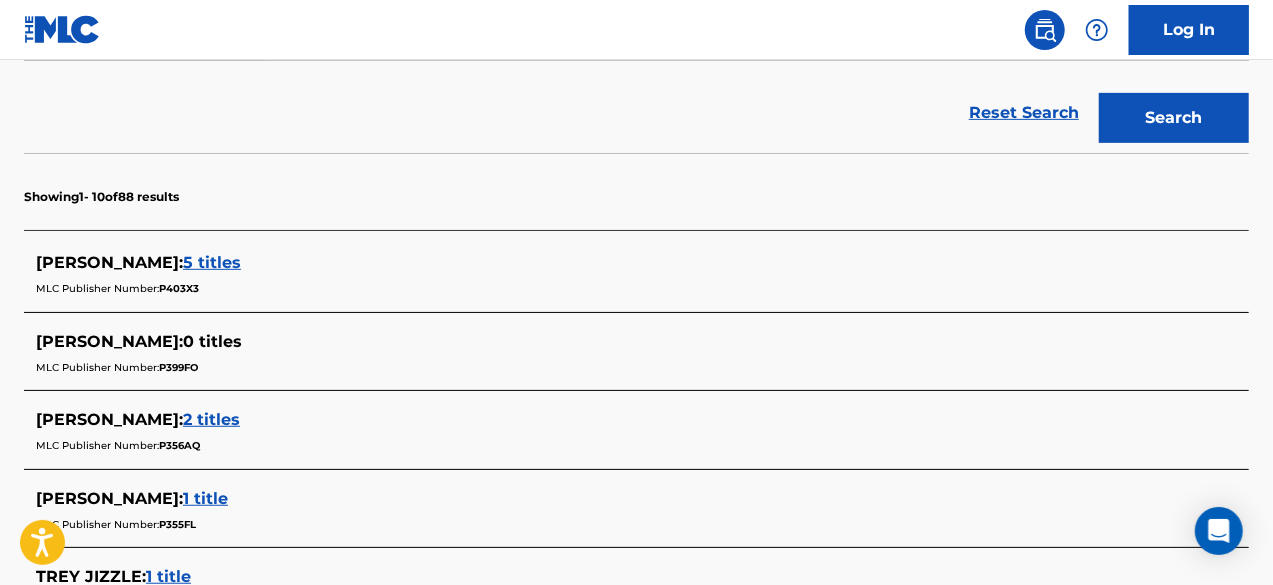 scroll, scrollTop: 360, scrollLeft: 0, axis: vertical 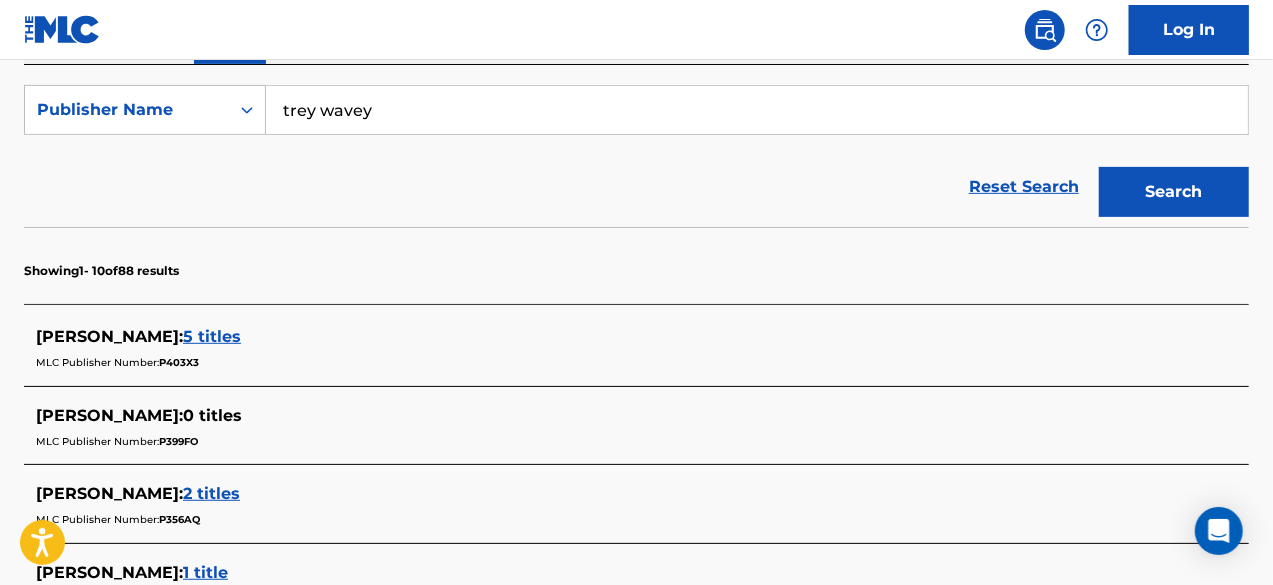 click on "trey wavey" at bounding box center [757, 110] 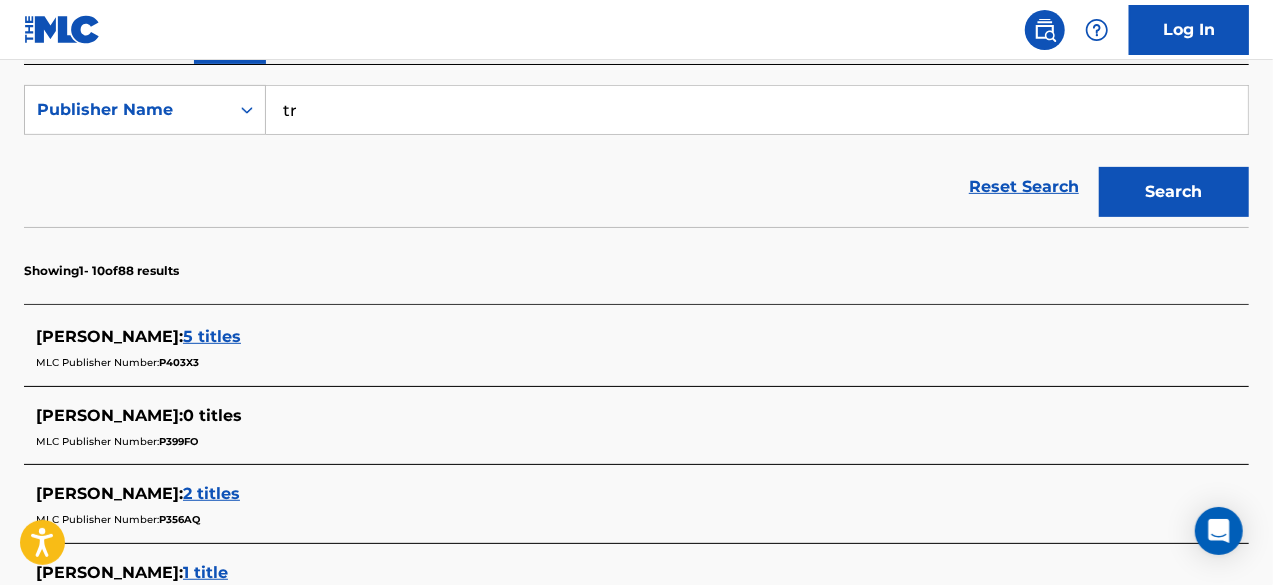 type on "t" 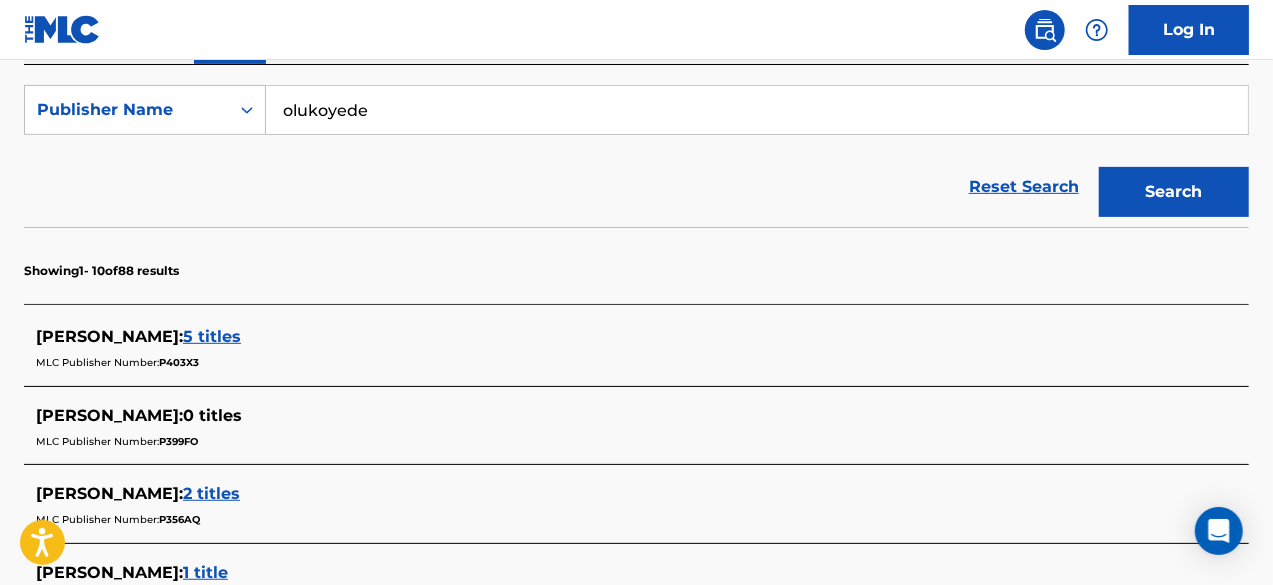click on "Search" at bounding box center [1174, 192] 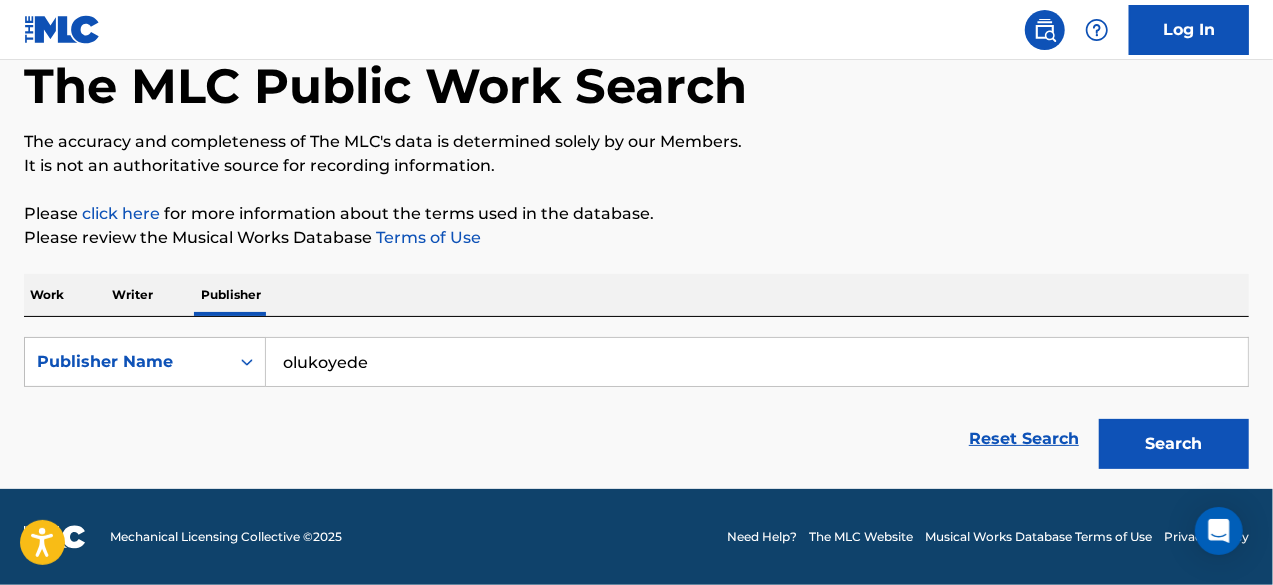 scroll, scrollTop: 107, scrollLeft: 0, axis: vertical 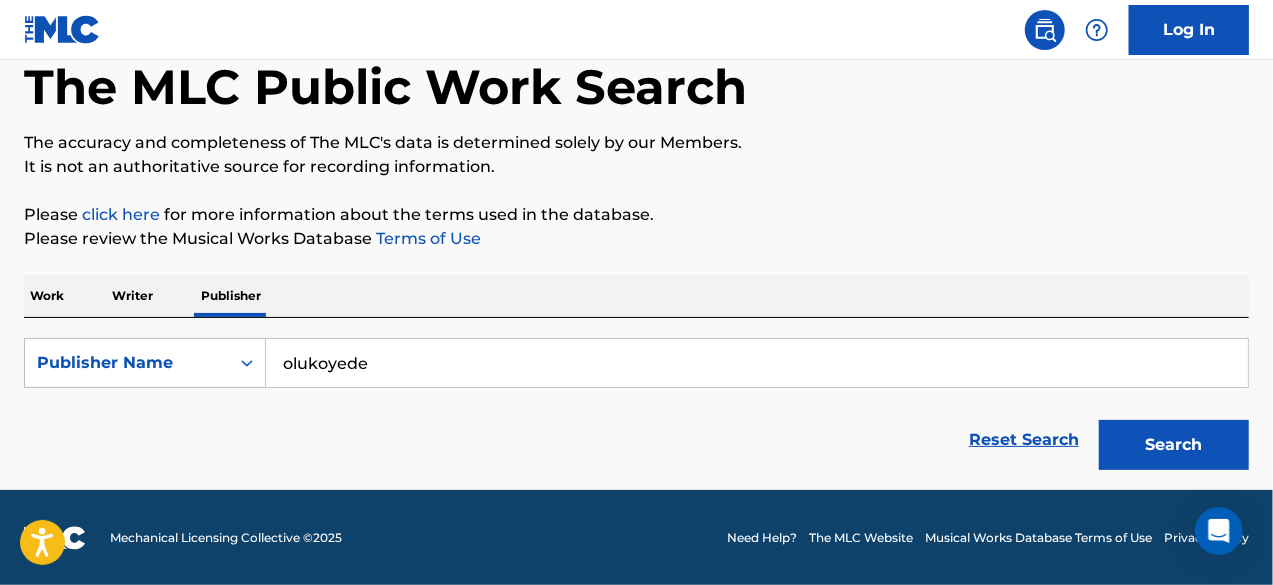 click on "olukoyede" at bounding box center (757, 363) 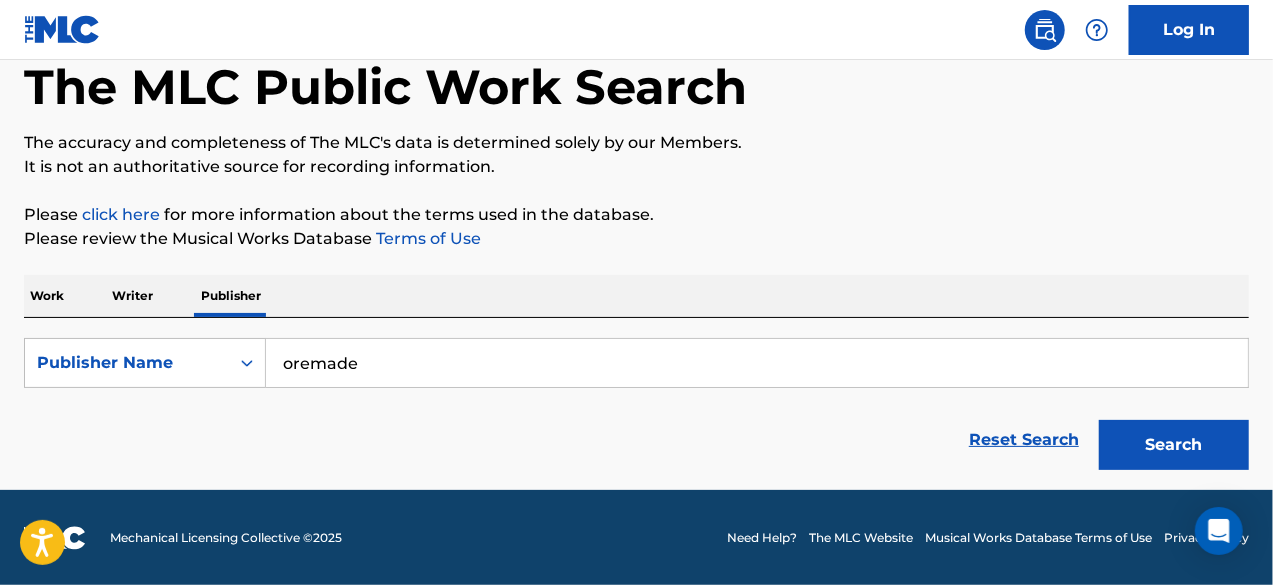 click on "Search" at bounding box center [1174, 445] 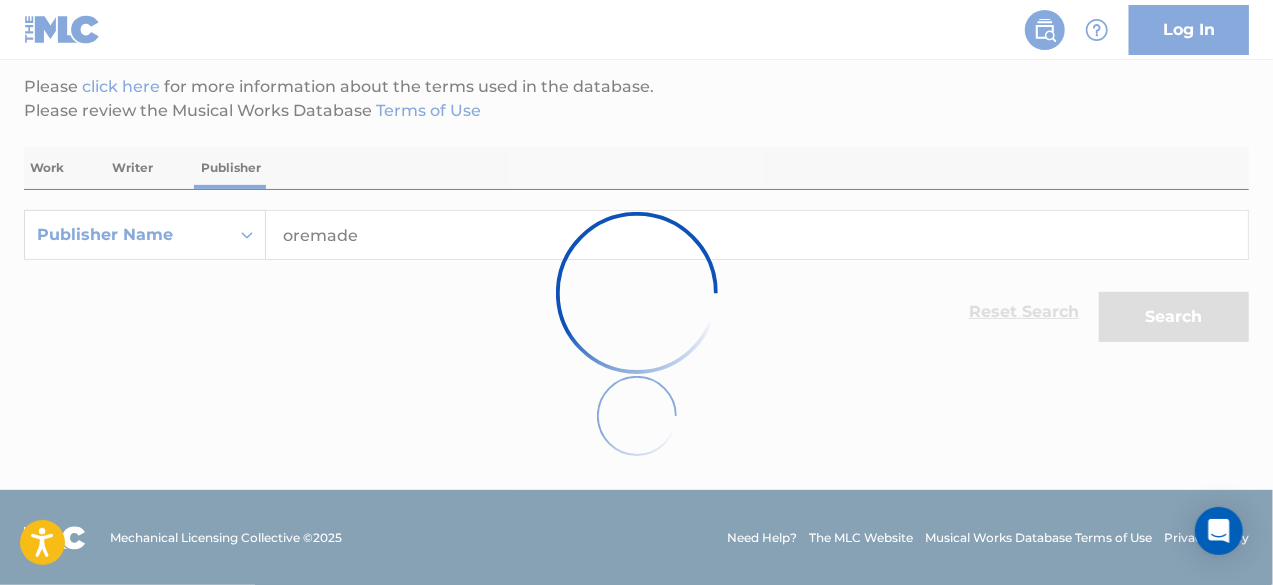 scroll, scrollTop: 107, scrollLeft: 0, axis: vertical 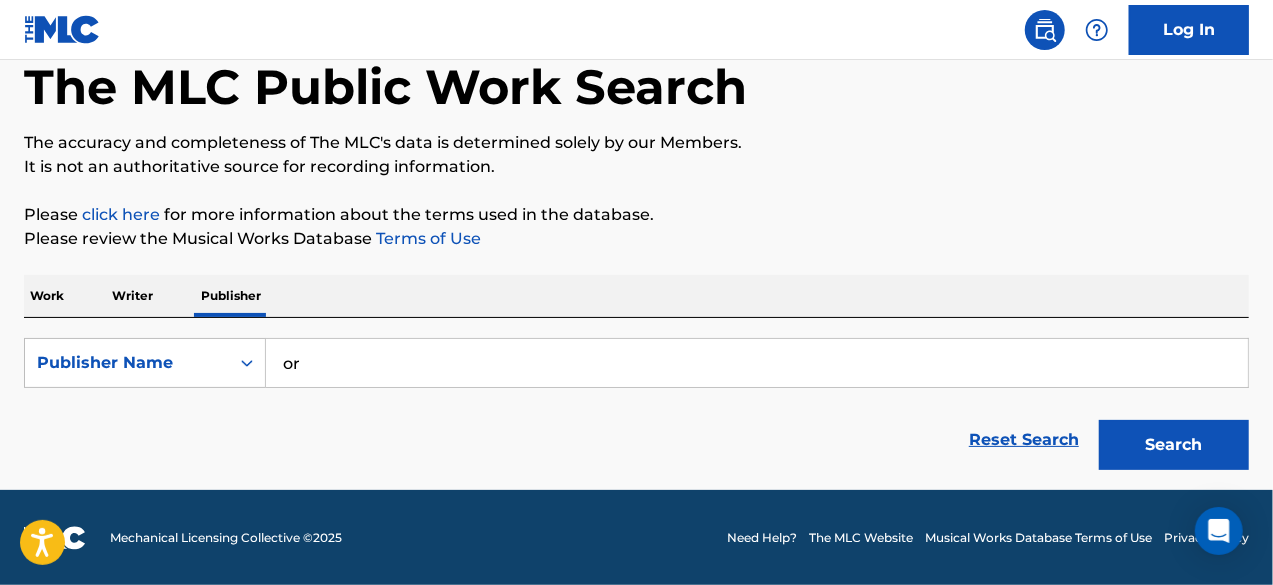 type on "o" 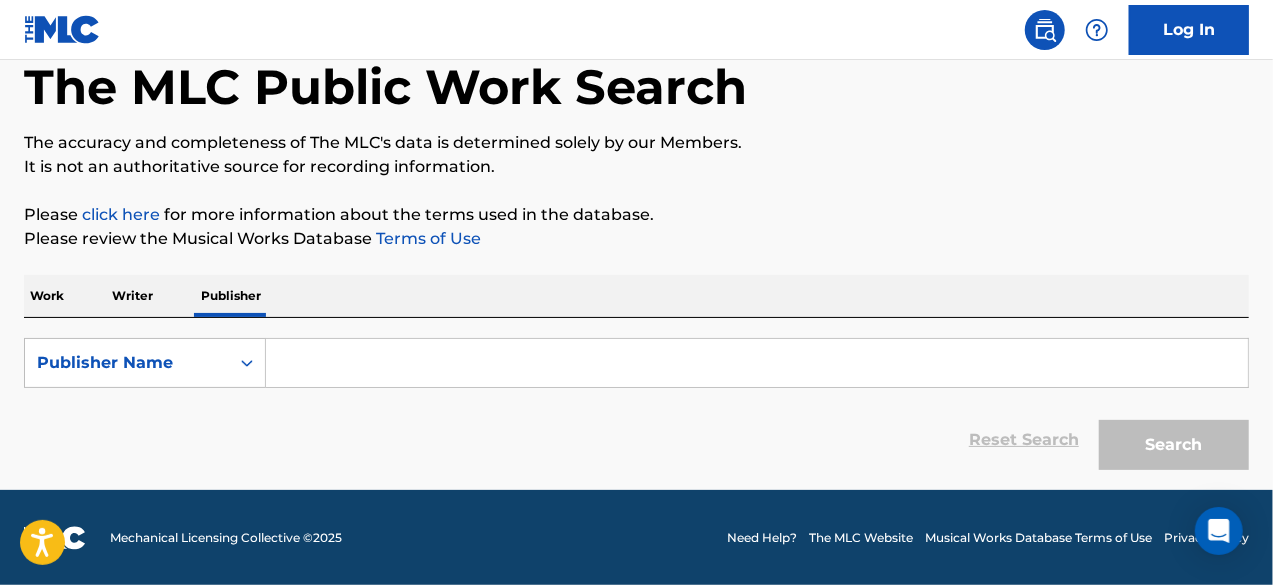 type 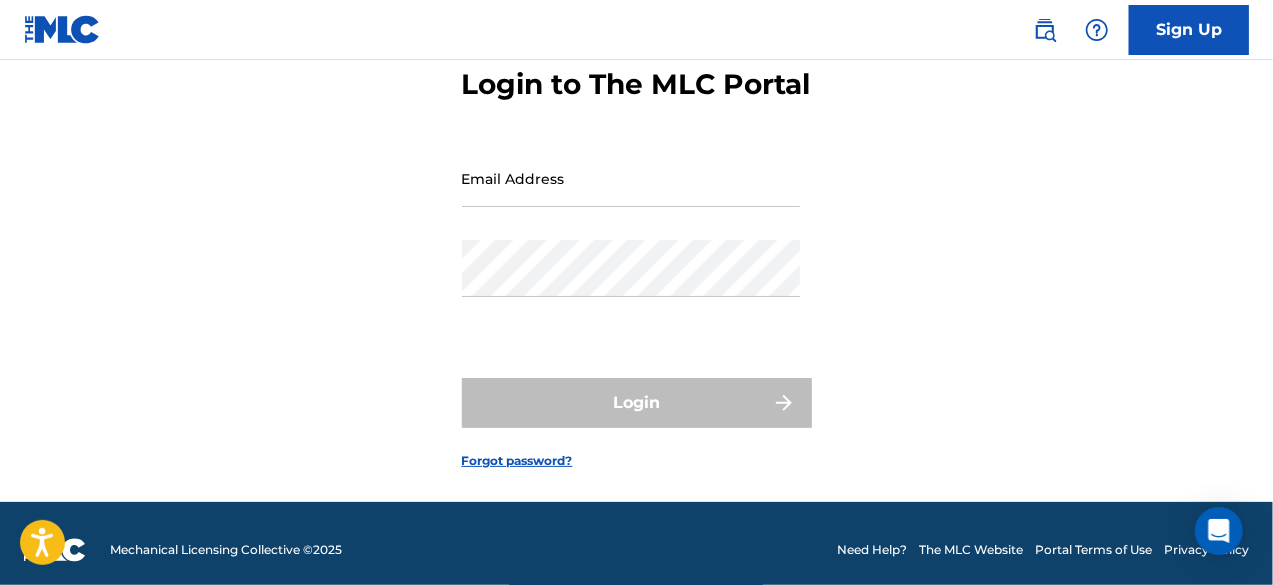 scroll, scrollTop: 0, scrollLeft: 0, axis: both 